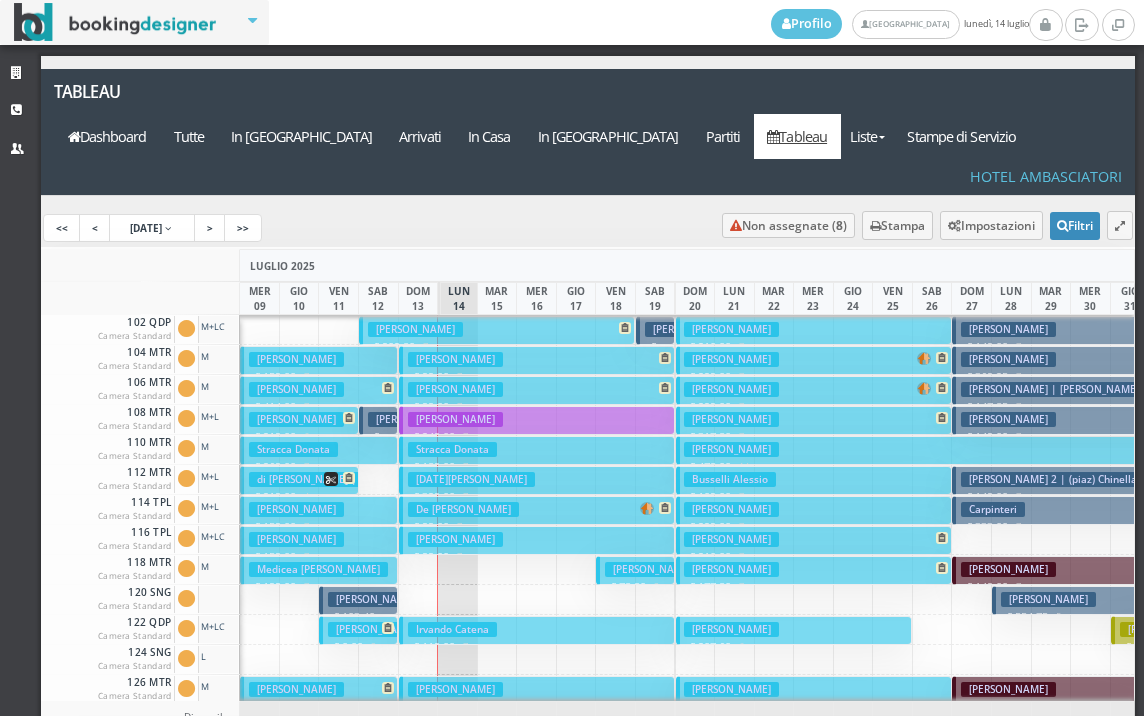 scroll, scrollTop: 0, scrollLeft: 0, axis: both 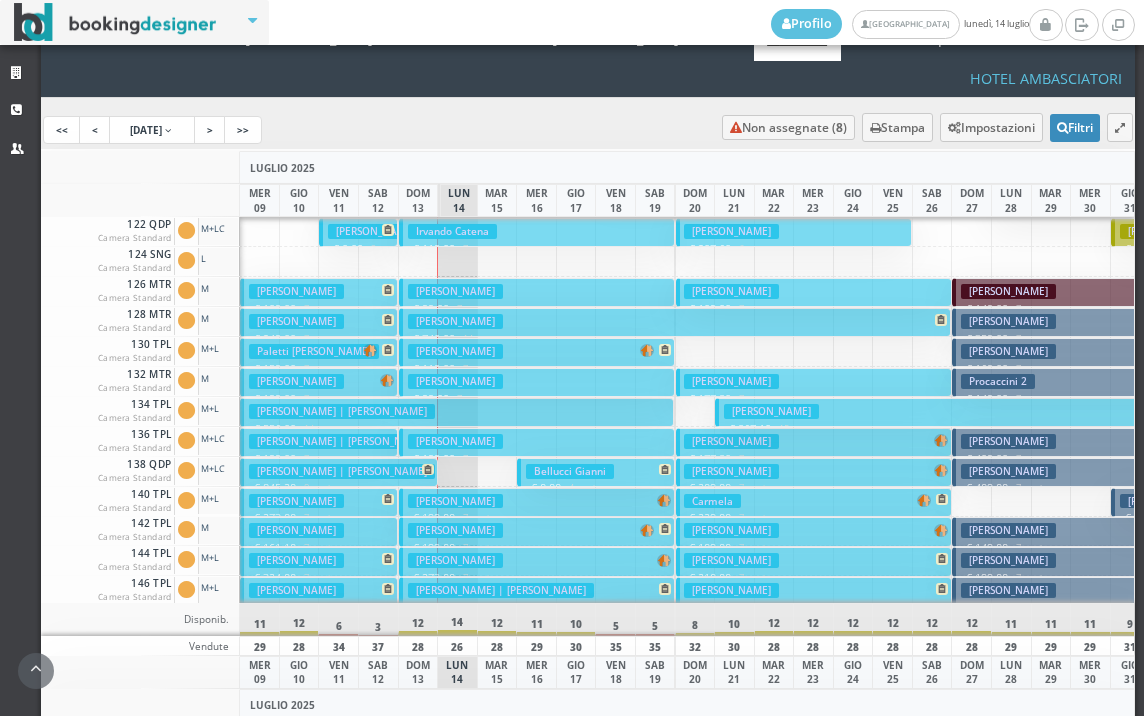 click on "[PERSON_NAME] | [PERSON_NAME]
€ 845.20         8 notti
2 Adulti +  2 Bambini (8, 4 anni)   +  1 Infant (1 anni)" at bounding box center (338, 472) 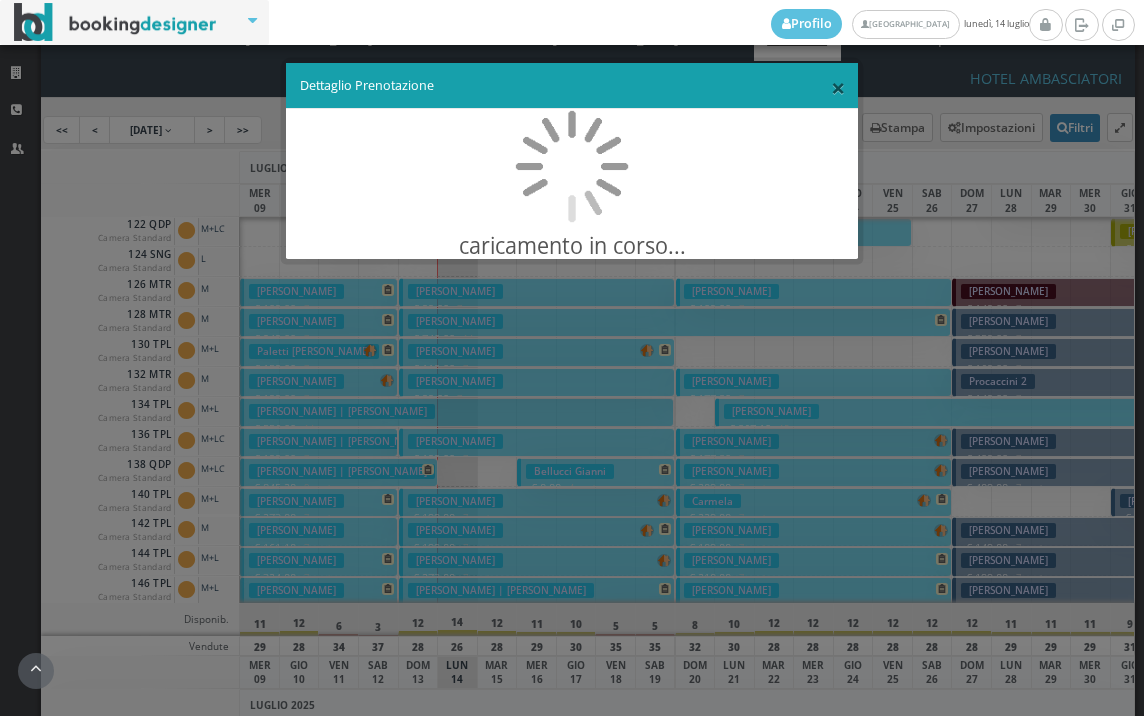 click on "×" at bounding box center (838, 87) 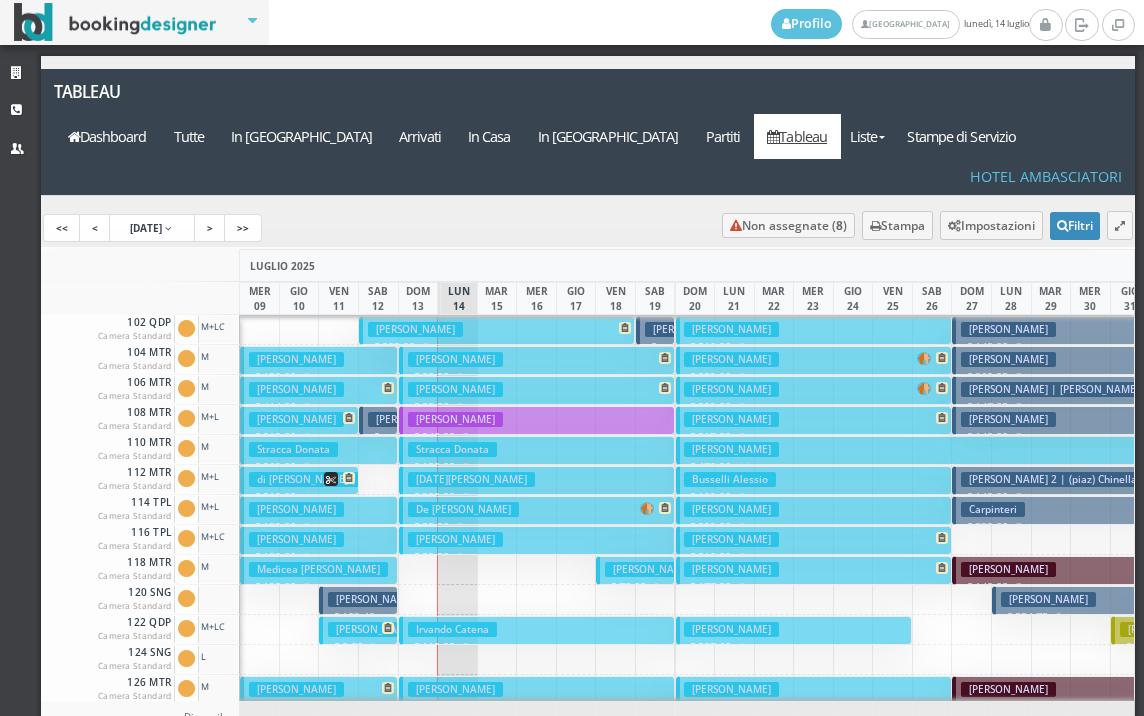 scroll, scrollTop: 0, scrollLeft: 0, axis: both 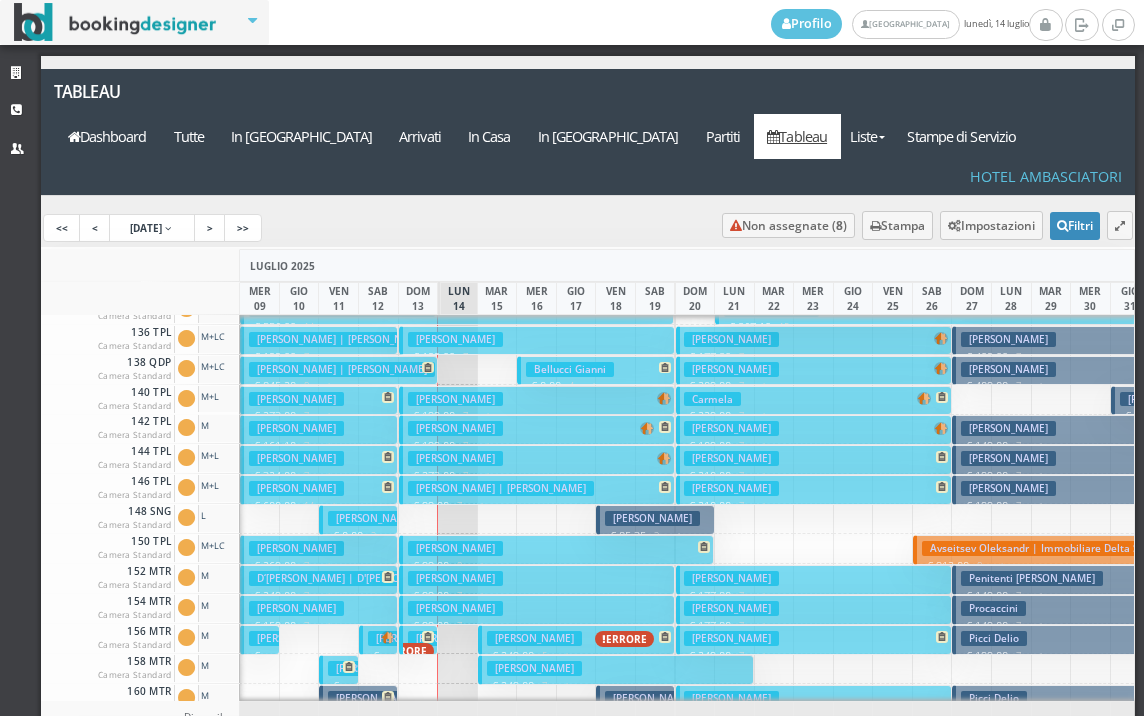 click on "[PERSON_NAME] | [PERSON_NAME]" at bounding box center (342, 369) 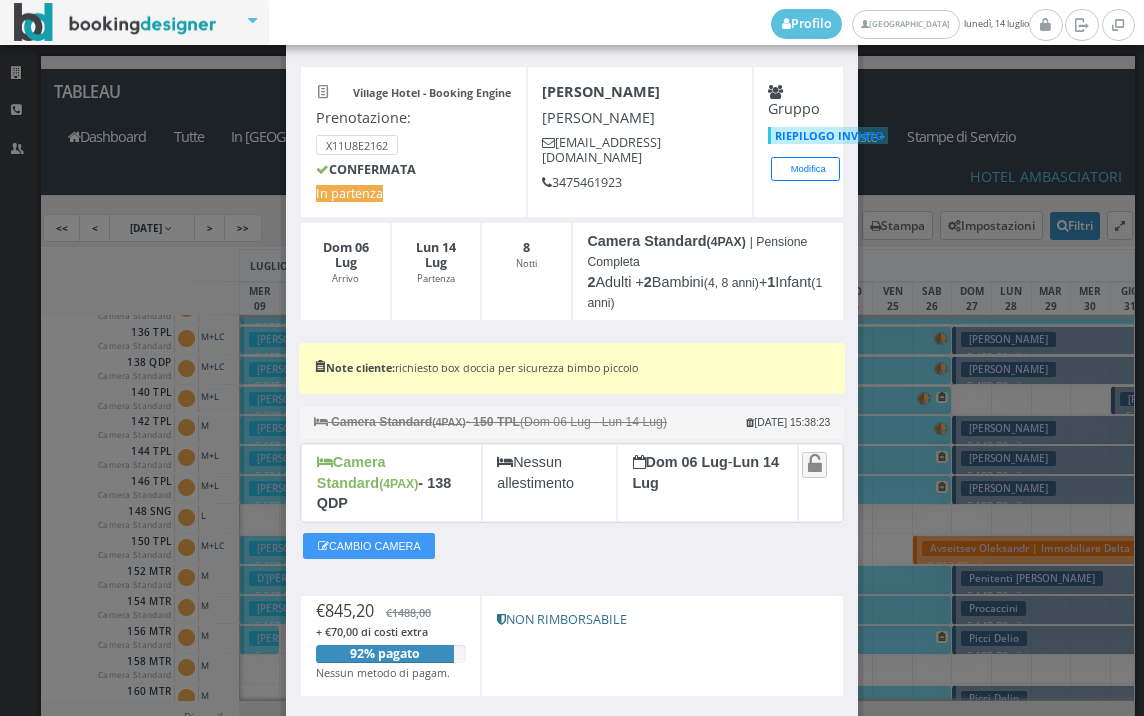 scroll, scrollTop: 190, scrollLeft: 0, axis: vertical 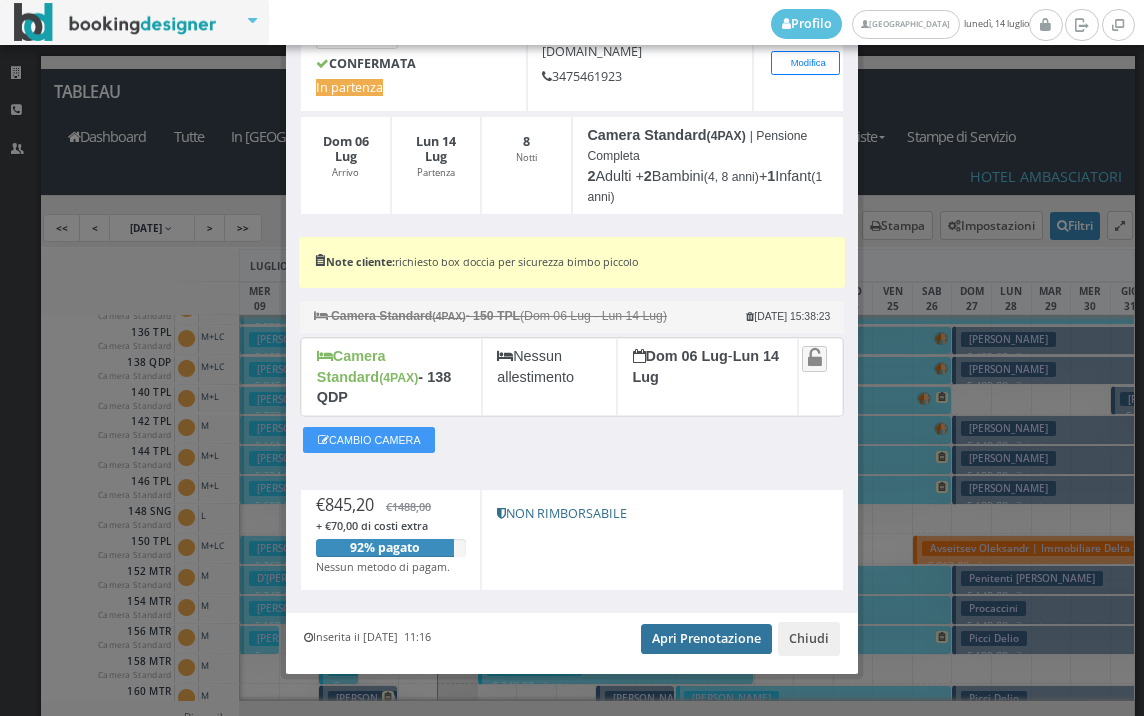 click on "Apri Prenotazione" at bounding box center [706, 639] 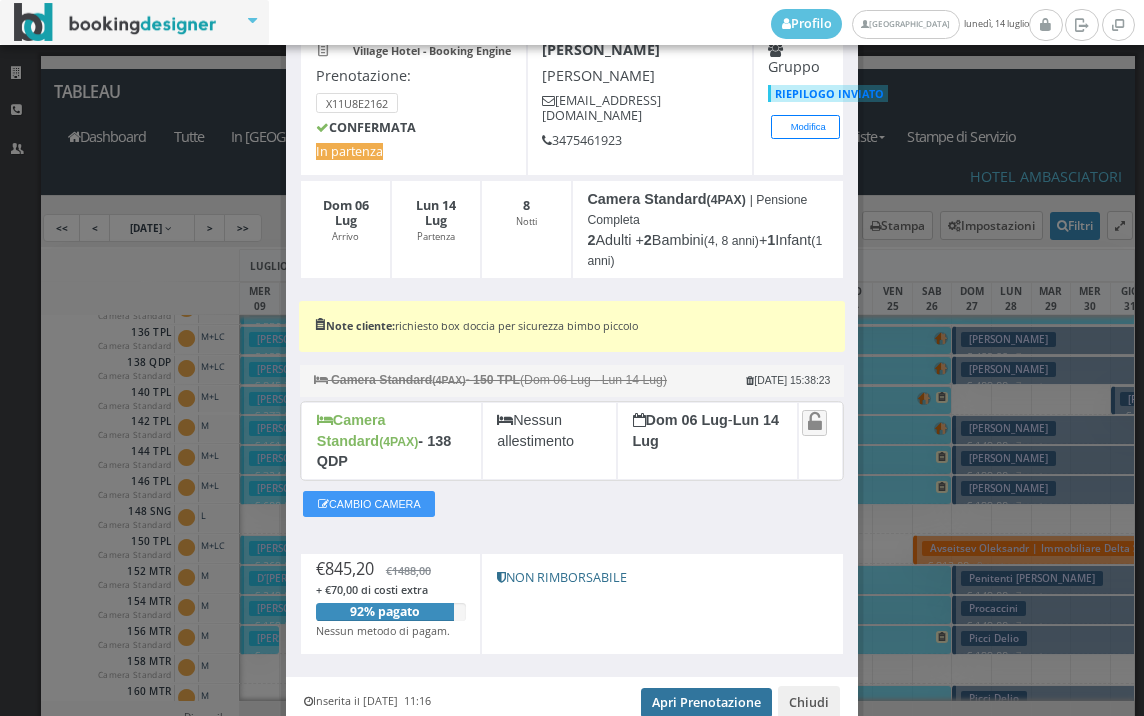 scroll, scrollTop: 0, scrollLeft: 0, axis: both 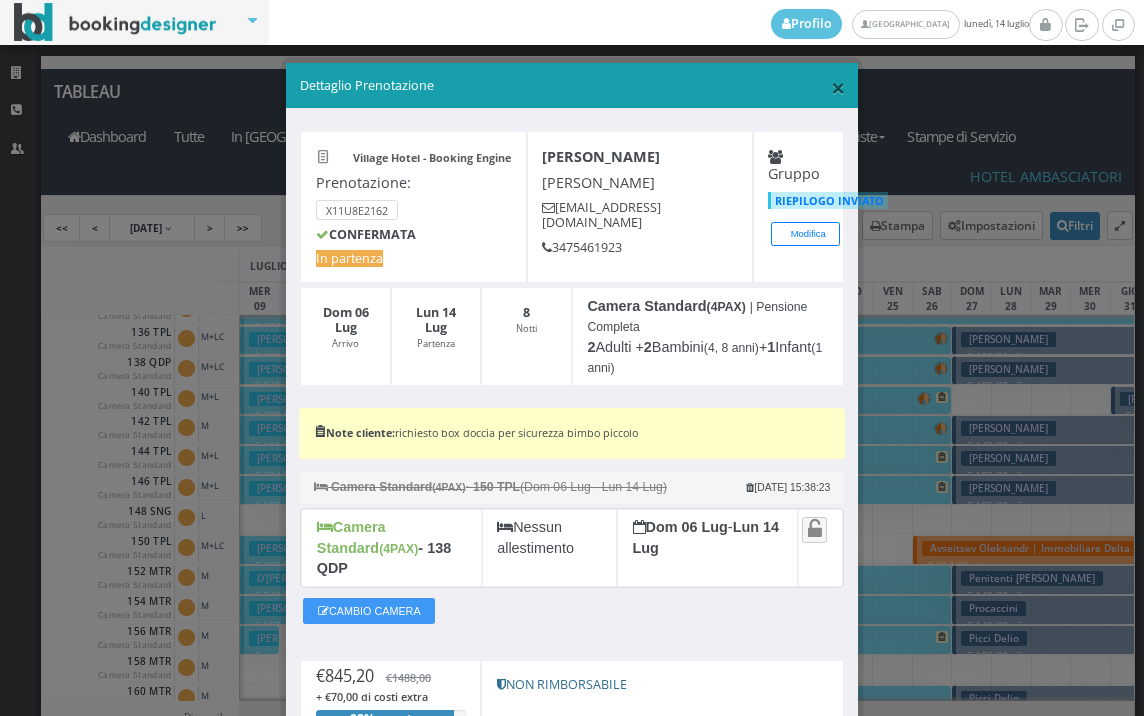 click on "×" at bounding box center (838, 87) 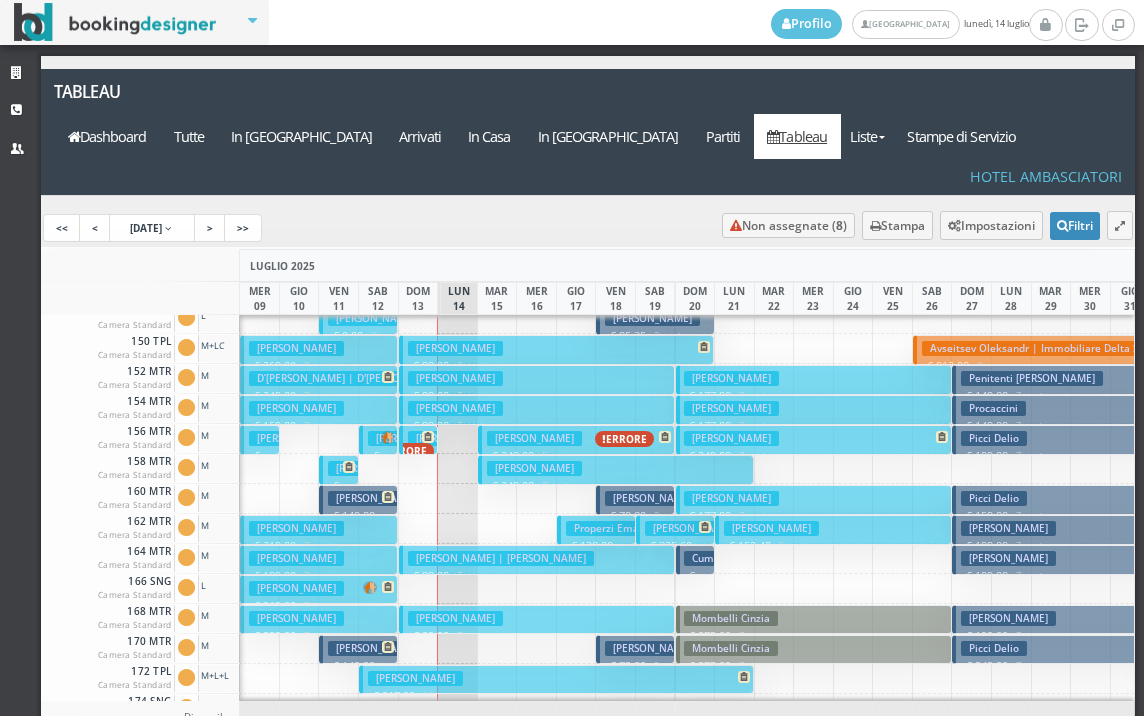 scroll, scrollTop: 1006, scrollLeft: 0, axis: vertical 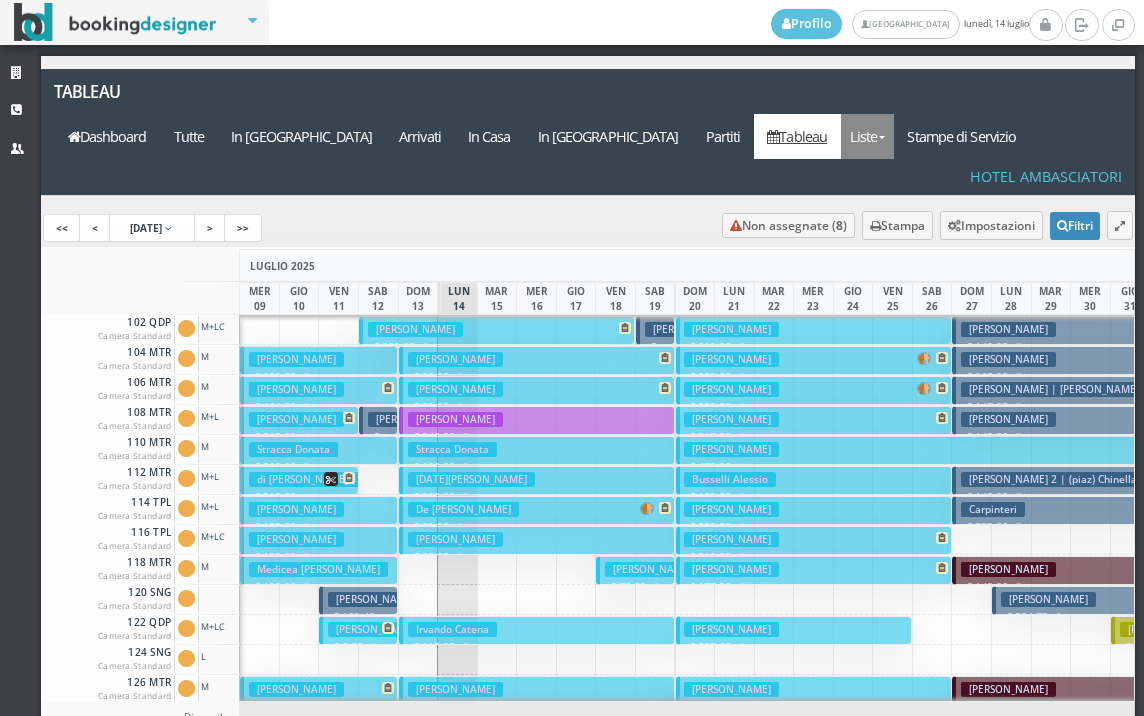 click on "Liste" at bounding box center (867, 136) 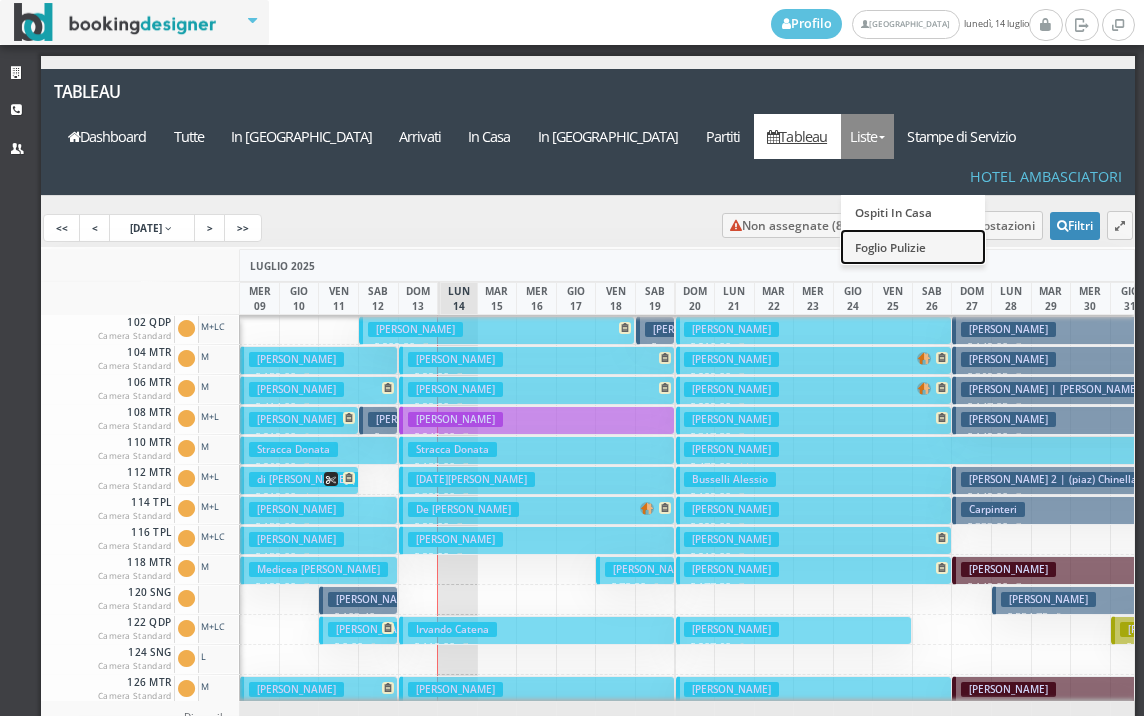click on "Foglio Pulizie" at bounding box center [913, 246] 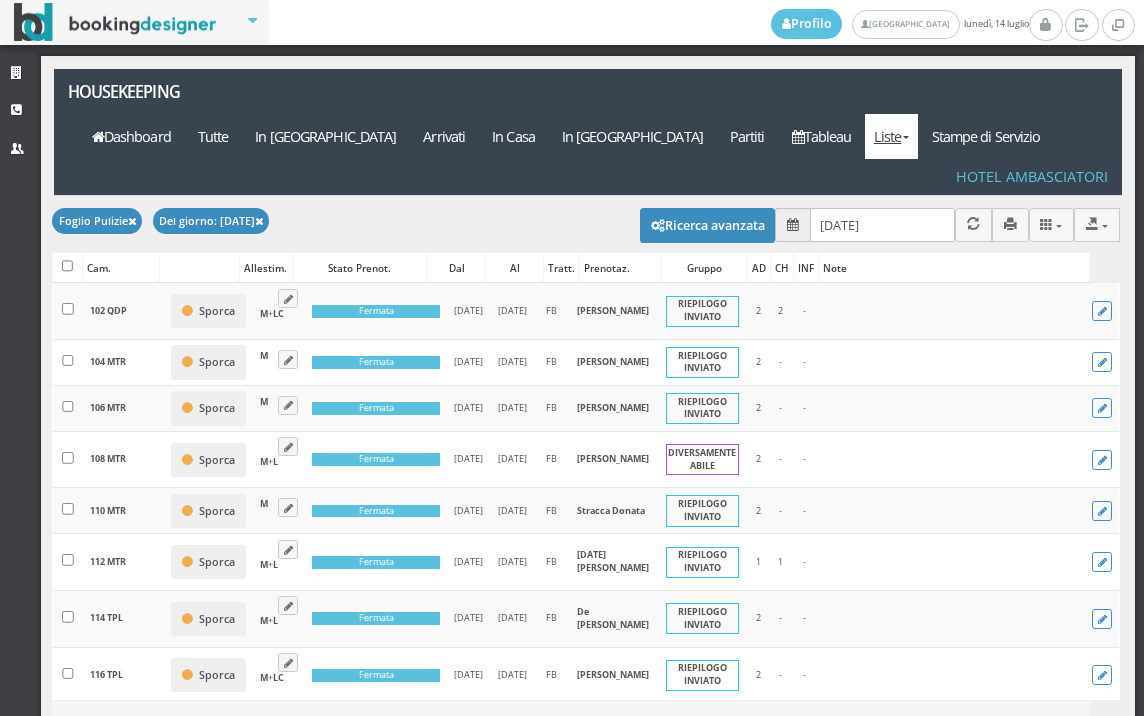 scroll, scrollTop: 0, scrollLeft: 0, axis: both 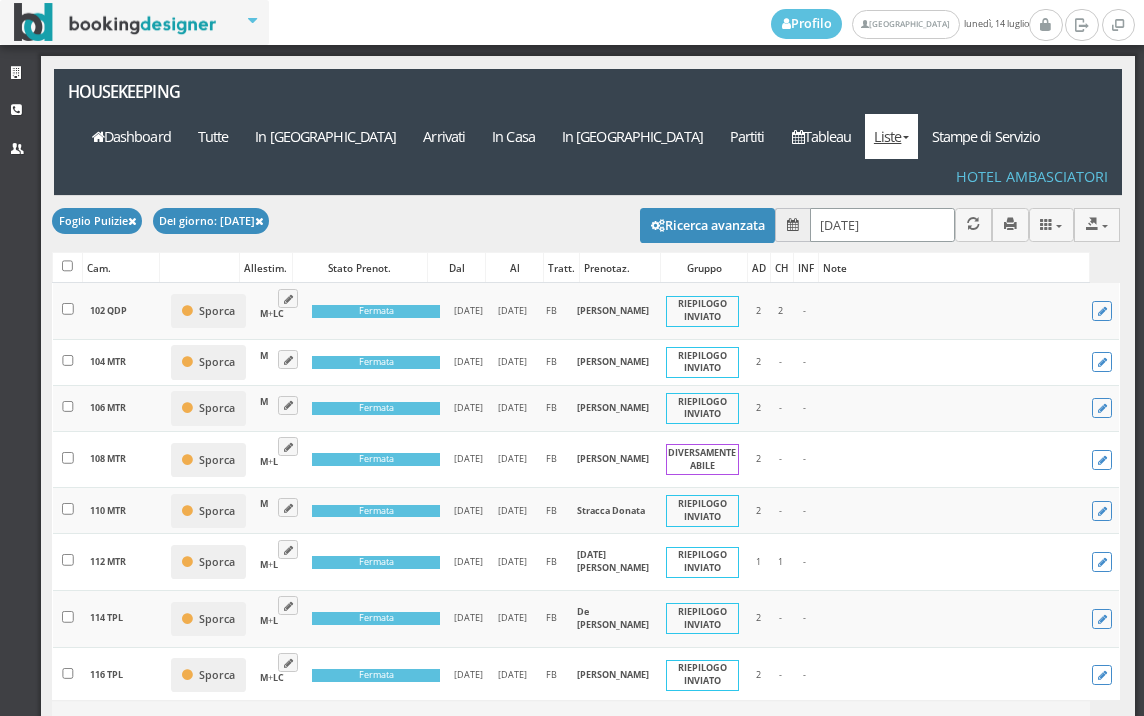 click on "[DATE]" at bounding box center [882, 224] 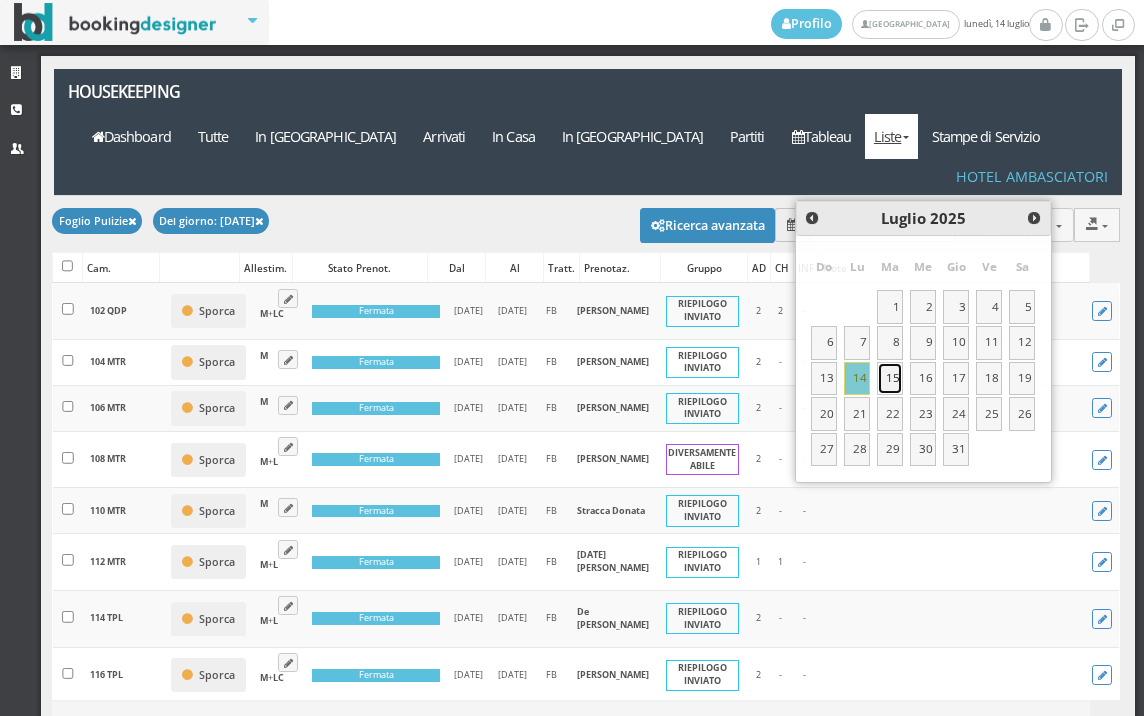 click on "15" at bounding box center (890, 379) 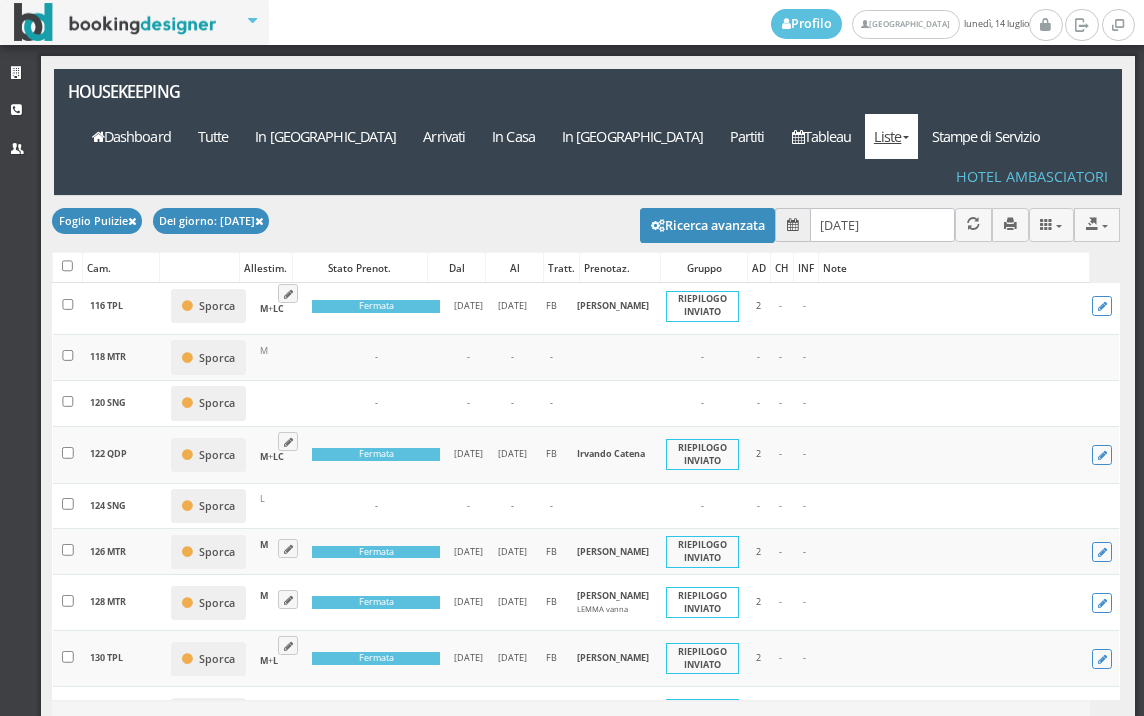 scroll, scrollTop: 222, scrollLeft: 0, axis: vertical 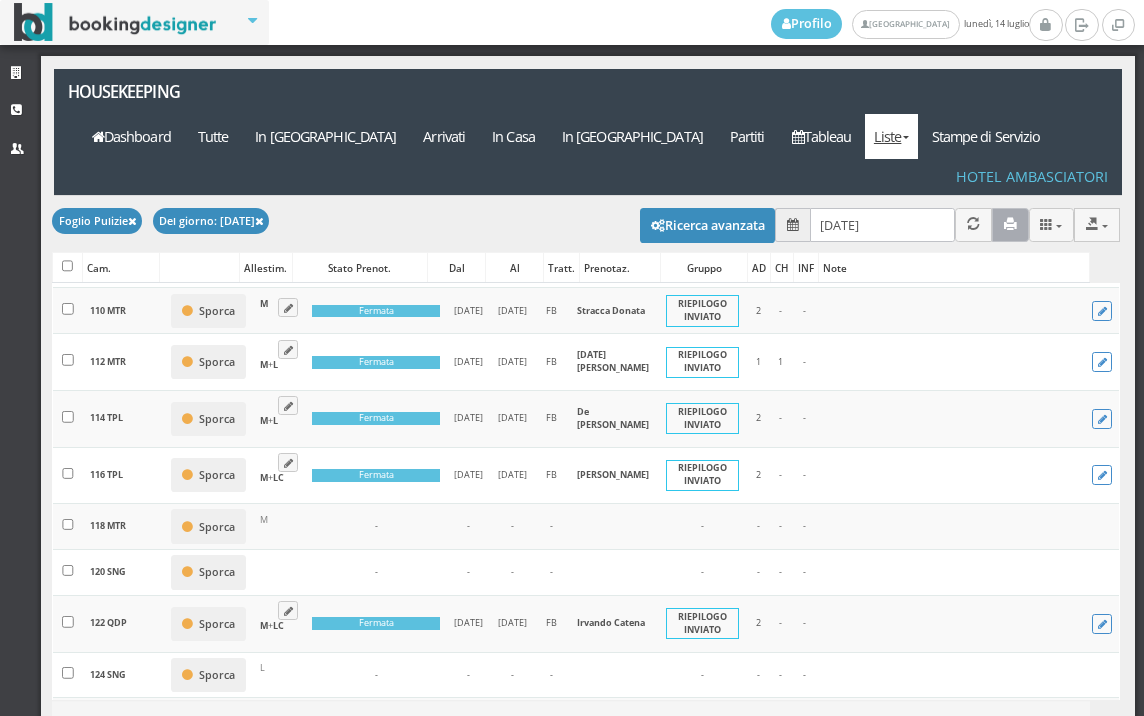 click at bounding box center [1010, 224] 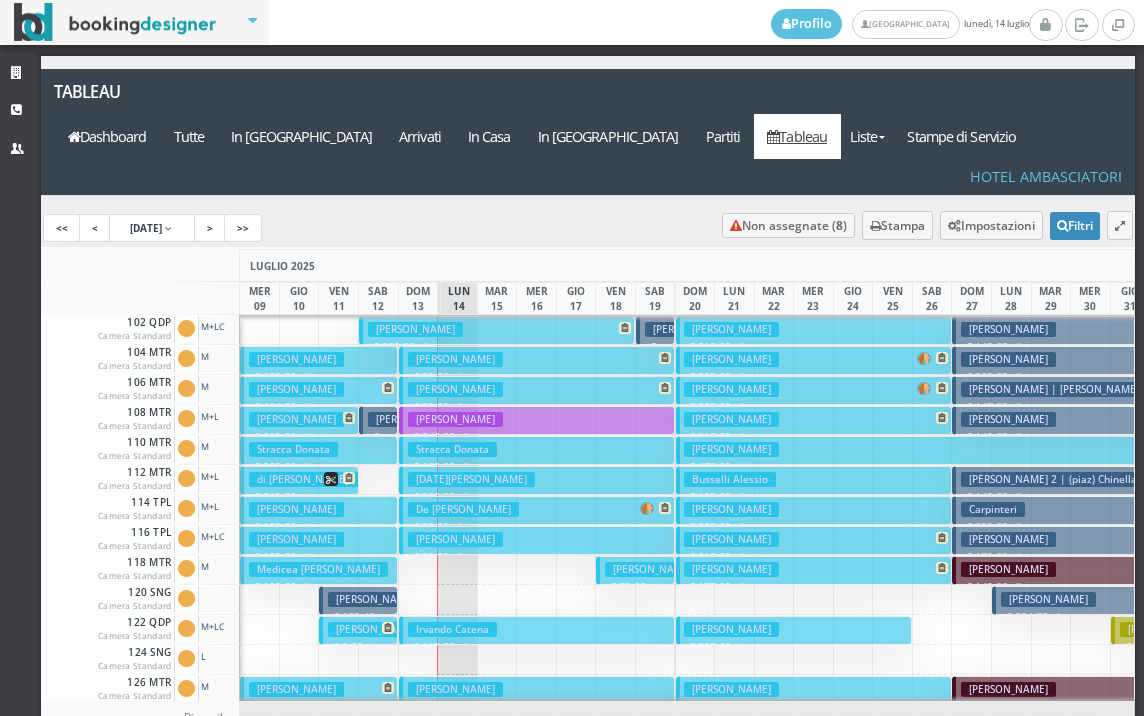 scroll, scrollTop: 0, scrollLeft: 0, axis: both 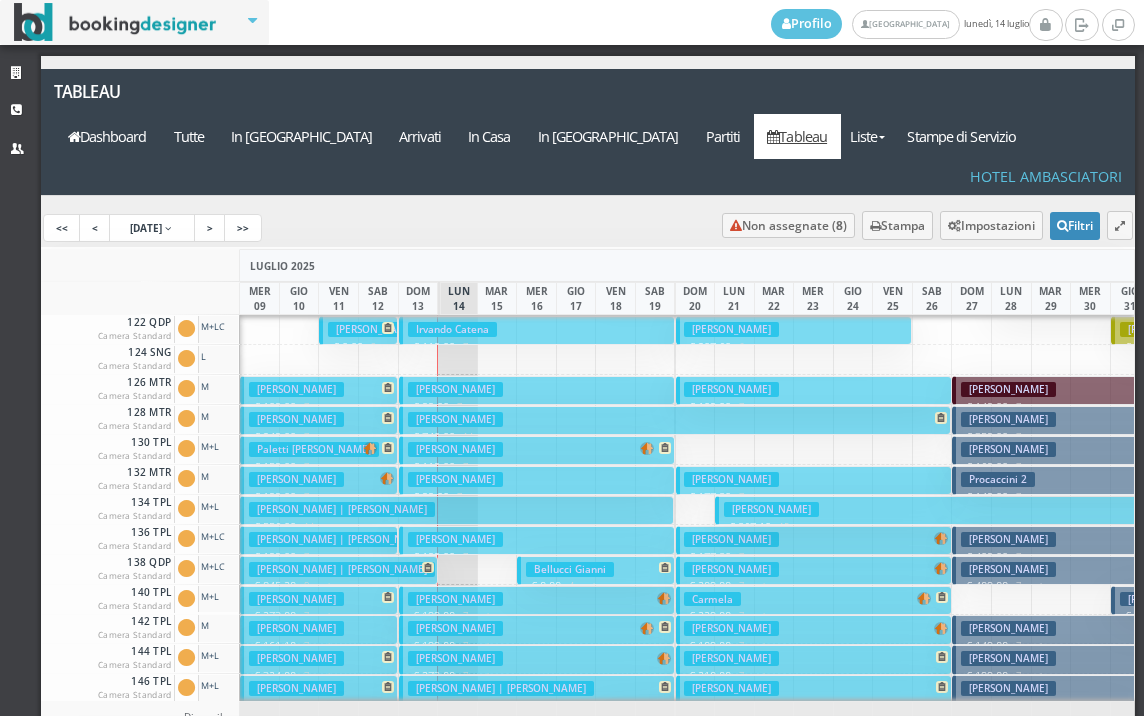 click on "[PERSON_NAME] | [PERSON_NAME]
€ 845.20         8 notti
2 Adulti +  2 Bambini (8, 4 anni)   +  1 Infant (1 anni)" at bounding box center [338, 570] 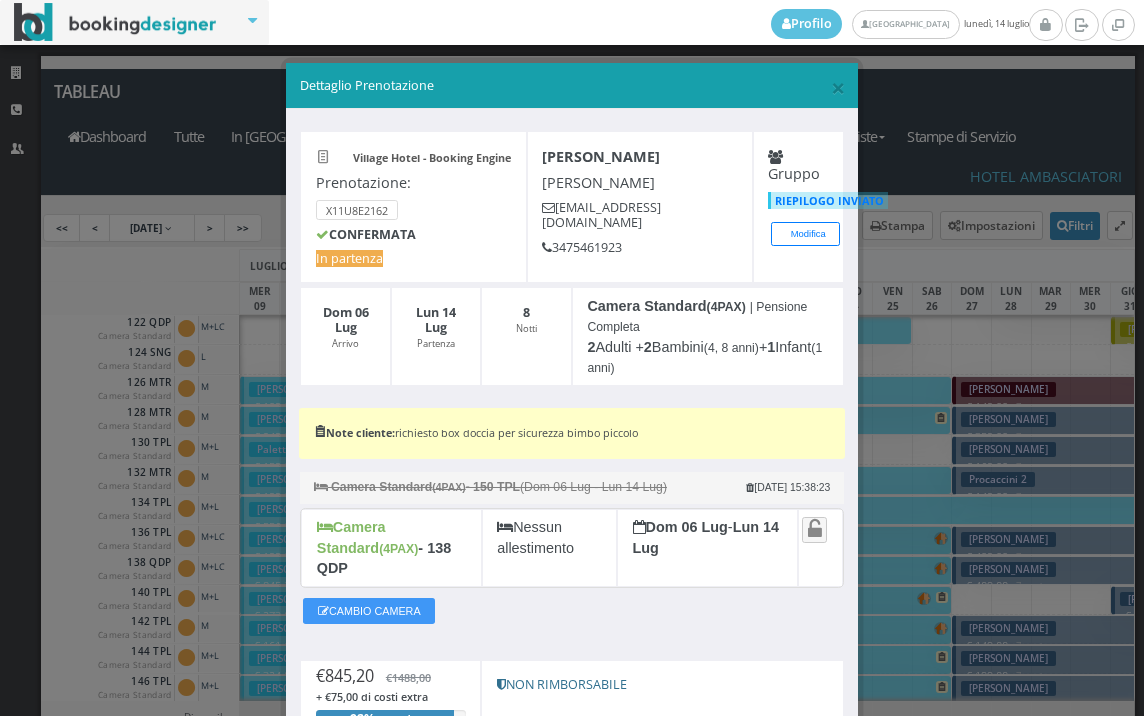 scroll, scrollTop: 190, scrollLeft: 0, axis: vertical 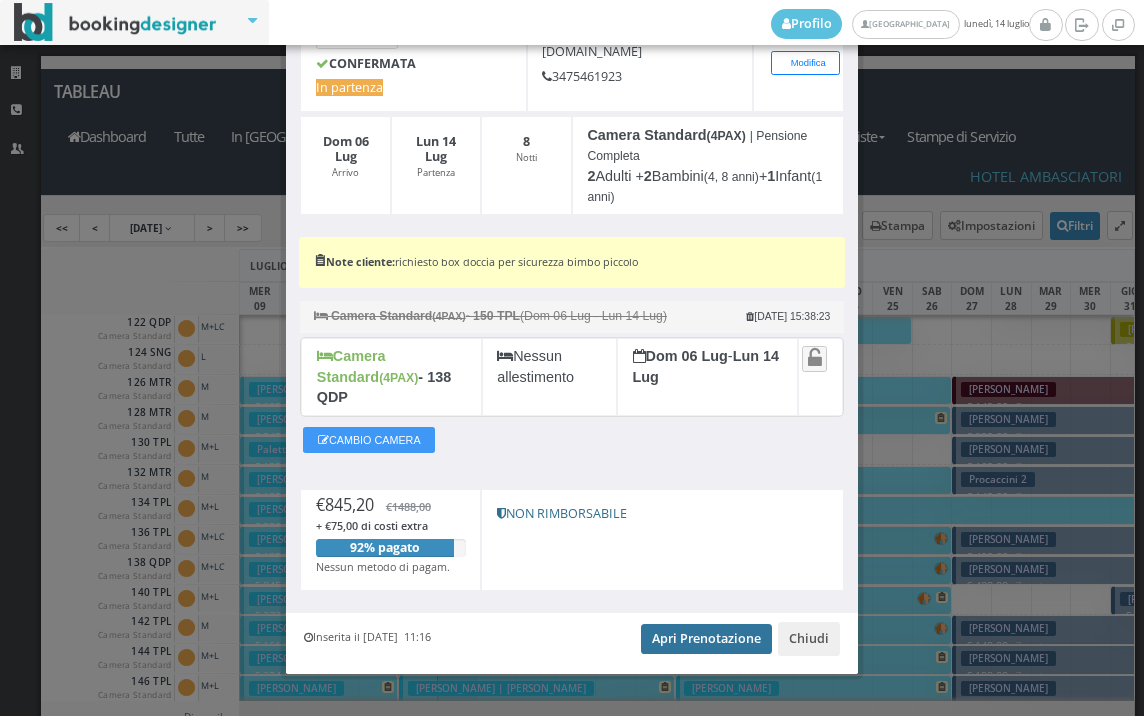 click on "Apri Prenotazione" at bounding box center [706, 639] 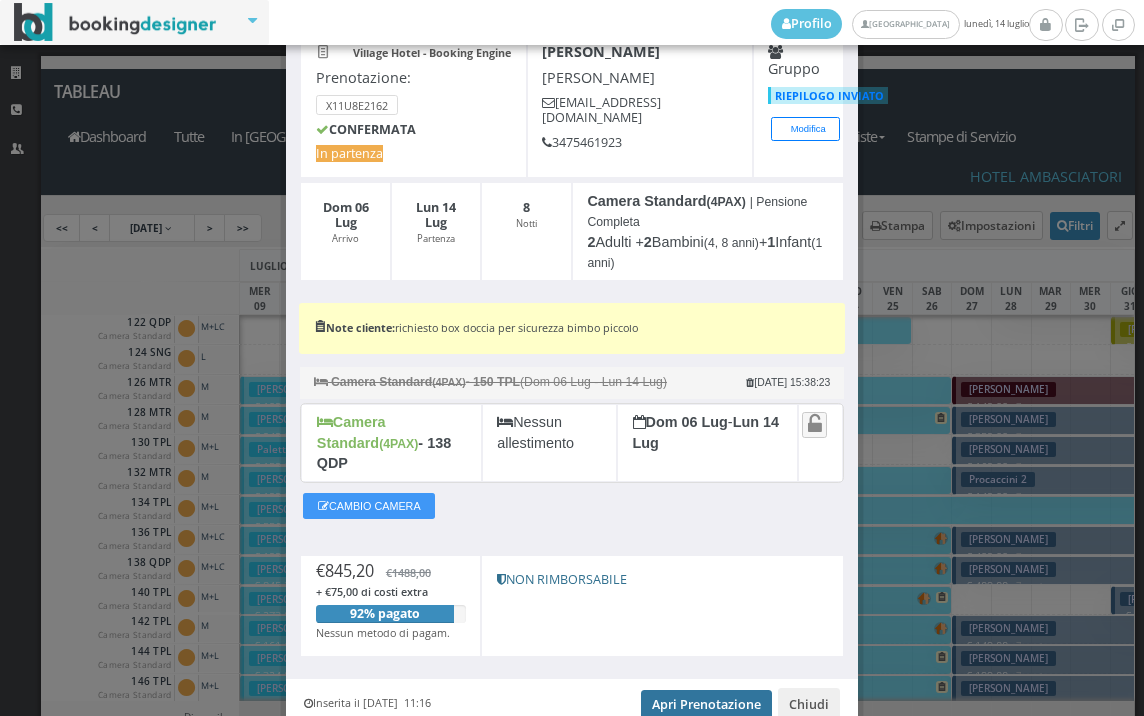 scroll, scrollTop: 0, scrollLeft: 0, axis: both 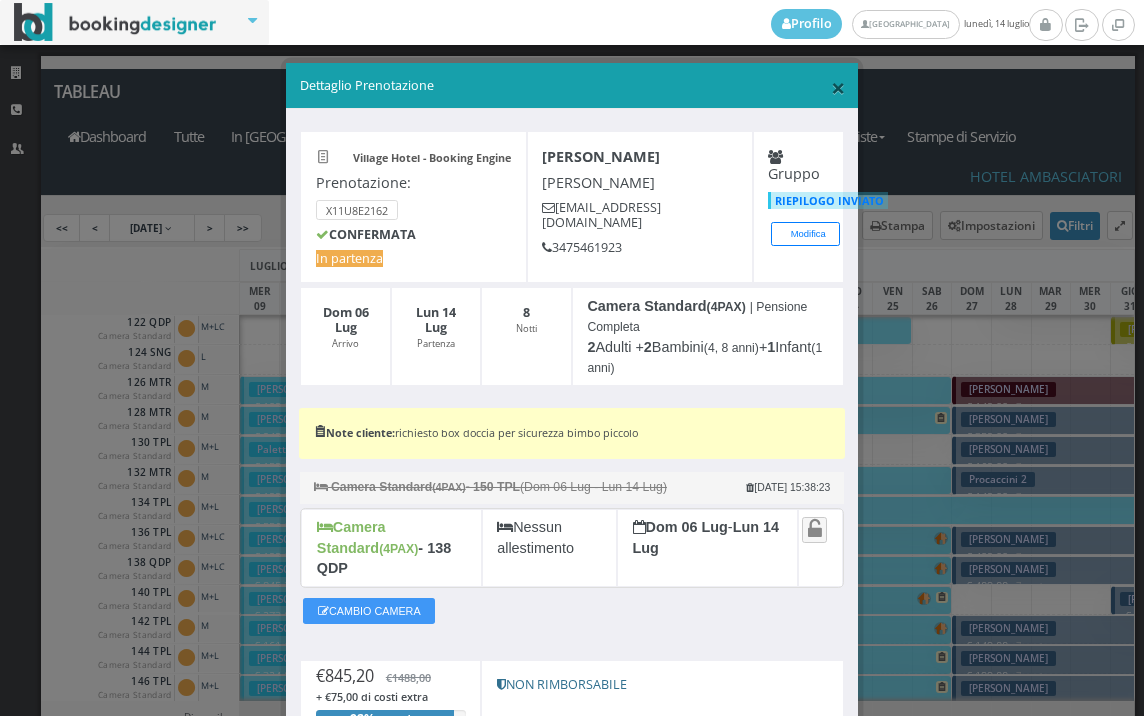 click on "×" at bounding box center (838, 87) 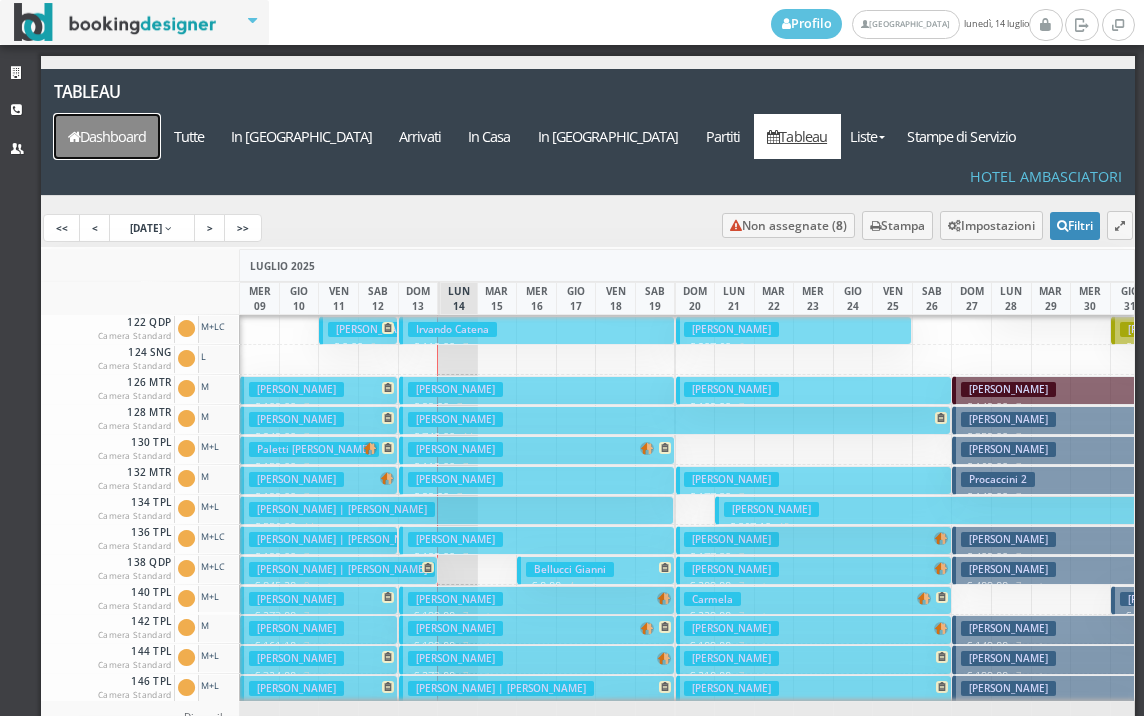 click on "Dashboard" at bounding box center [107, 136] 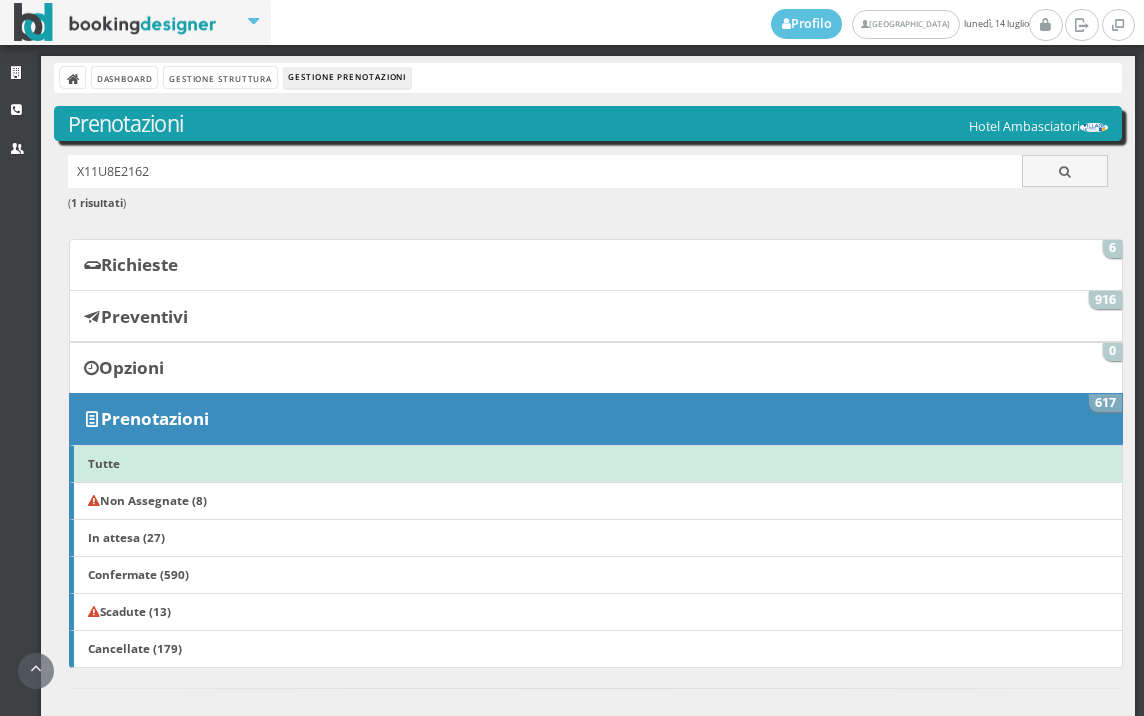 scroll, scrollTop: 0, scrollLeft: 0, axis: both 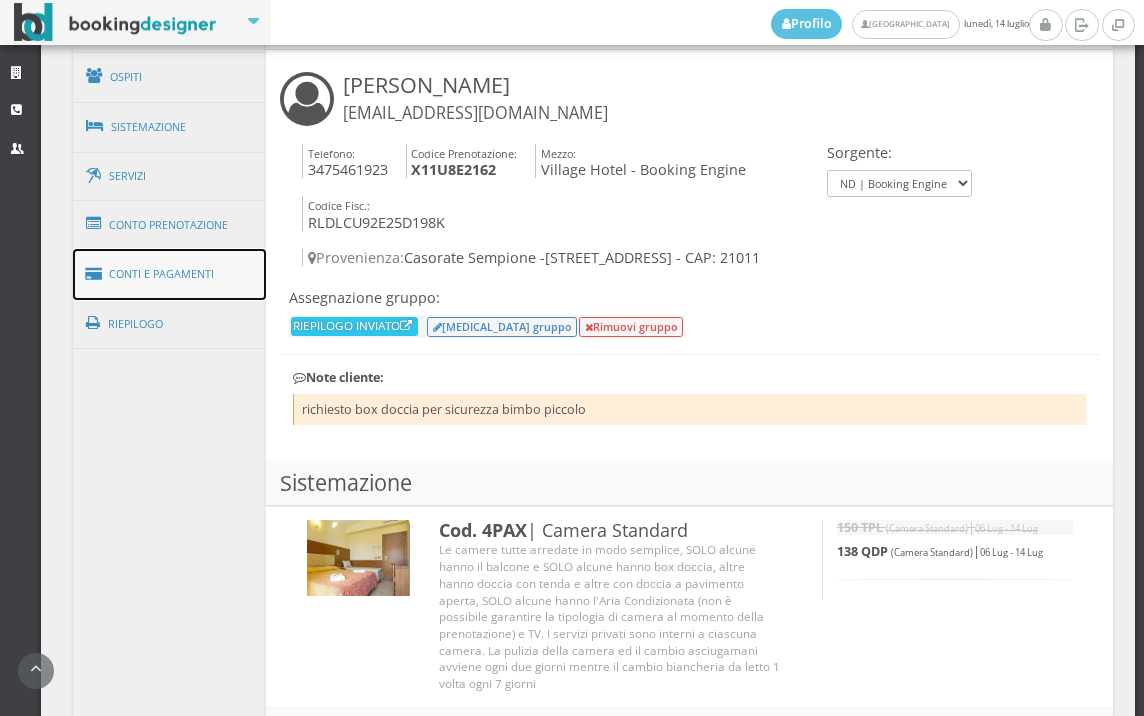 click on "Conti e Pagamenti" at bounding box center [170, 274] 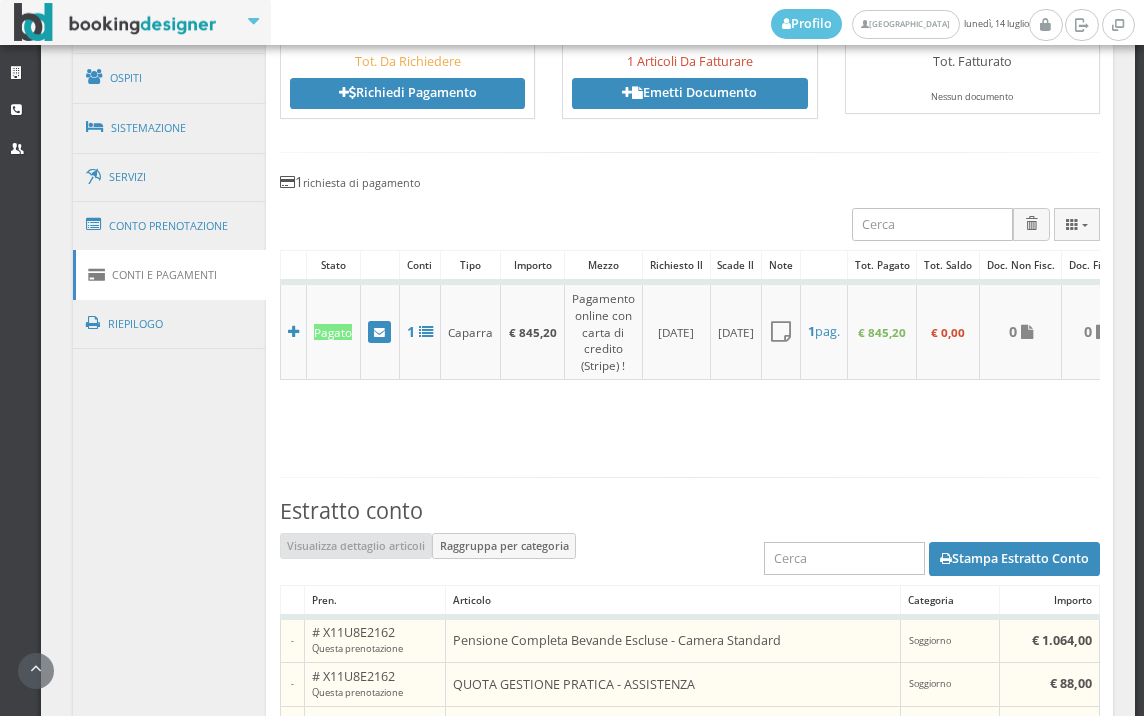 scroll, scrollTop: 1334, scrollLeft: 0, axis: vertical 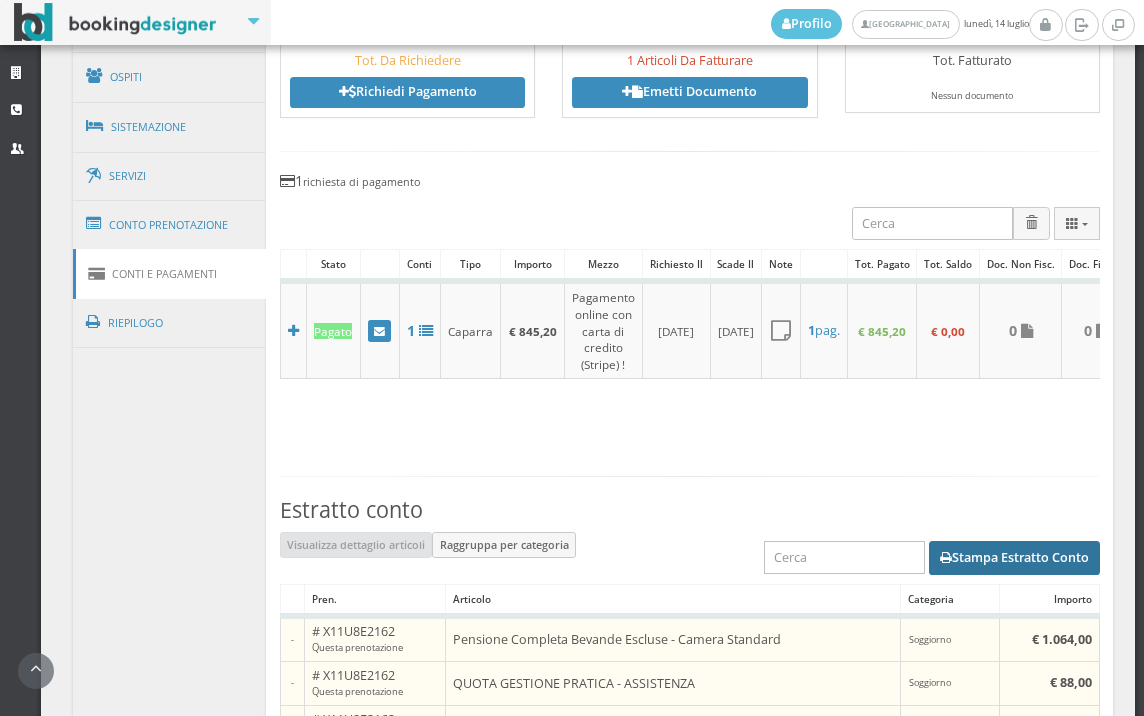 click on "Stampa Estratto Conto" at bounding box center (1014, 558) 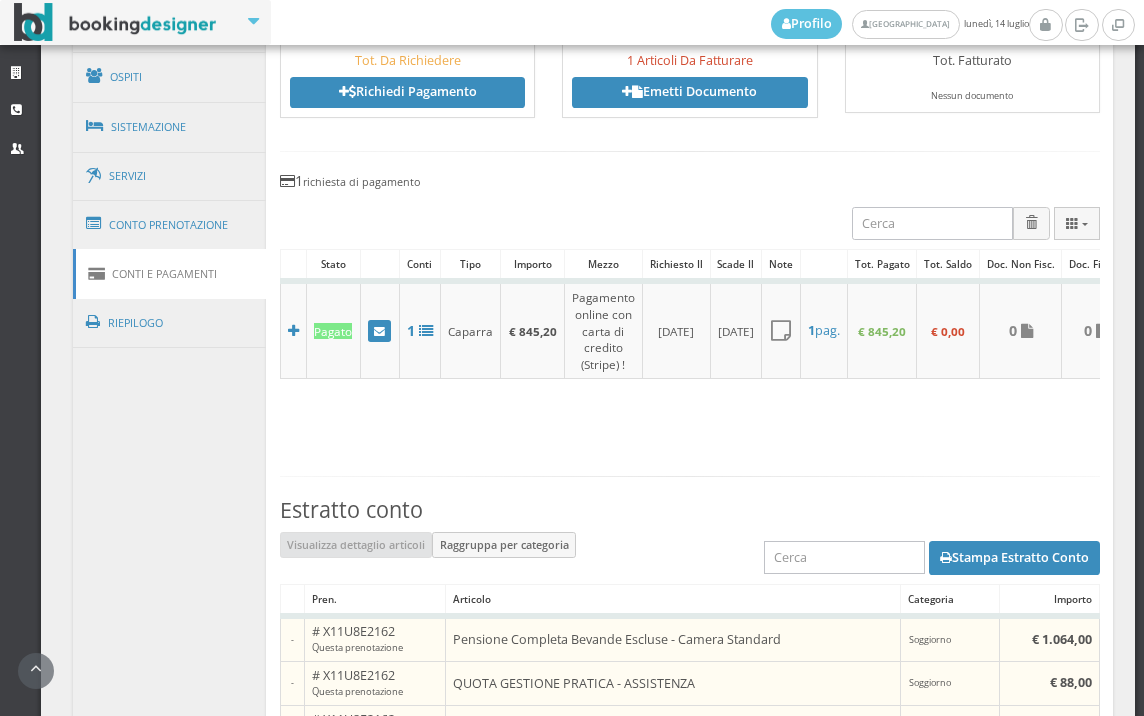click on "Registra un Pagamento Ricevuto" at bounding box center (979, -121) 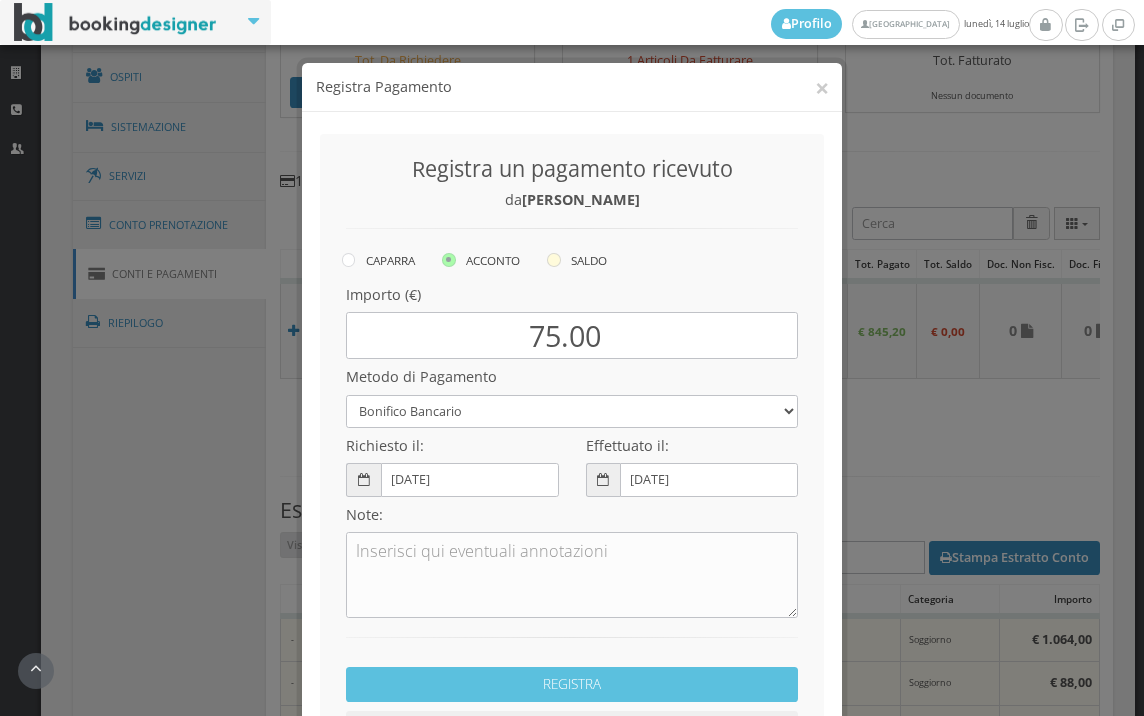 click at bounding box center (554, 260) 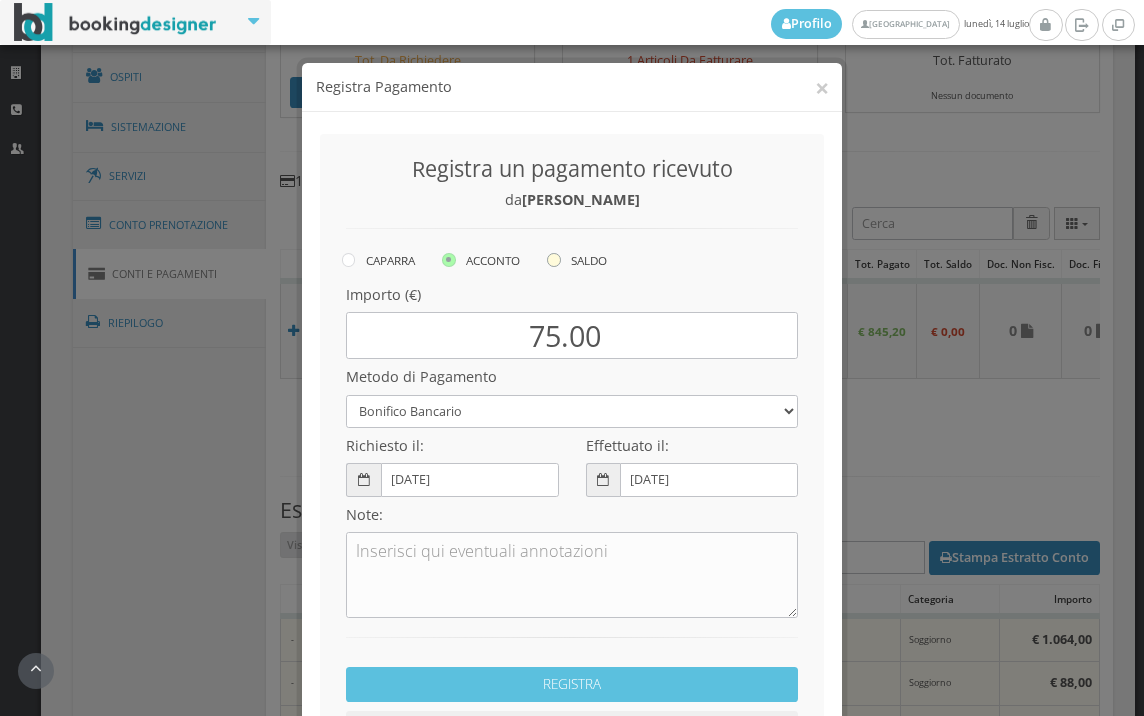 click on "SALDO" at bounding box center [-8464, 258] 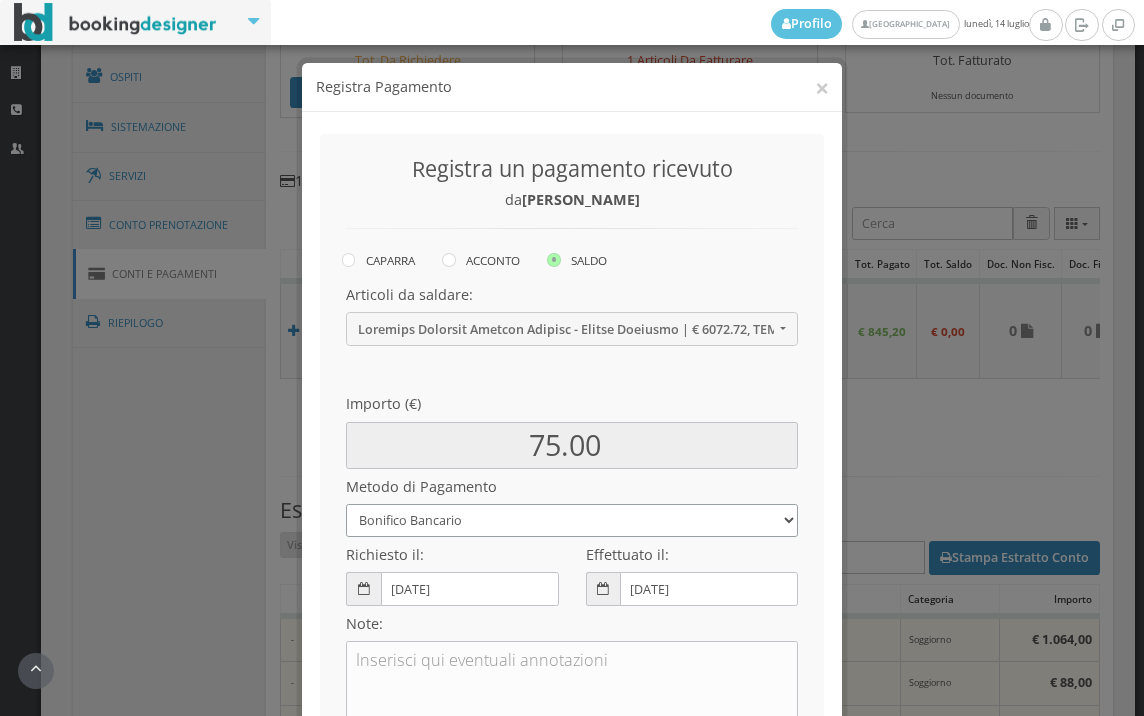 click on "Bonifico Bancario
BONIFICO SUM UP
Contanti
Assegno Bancario
Assegno Circolare
Vaglia Postale
Voucher
Tramite BOOKING.COM
Bonus vacanze (Dl n. 34/2020)
POS (in loco)
Pagamento online con carta di credito (Stripe)
Pagamento online con carta di credito (Stripe) !
Pagamento in 3 rate senza interessi con Scalapay
Pagamento in 4 rate senza interessi con Scalapay
Tramite PROMOTODAY" at bounding box center (572, 520) 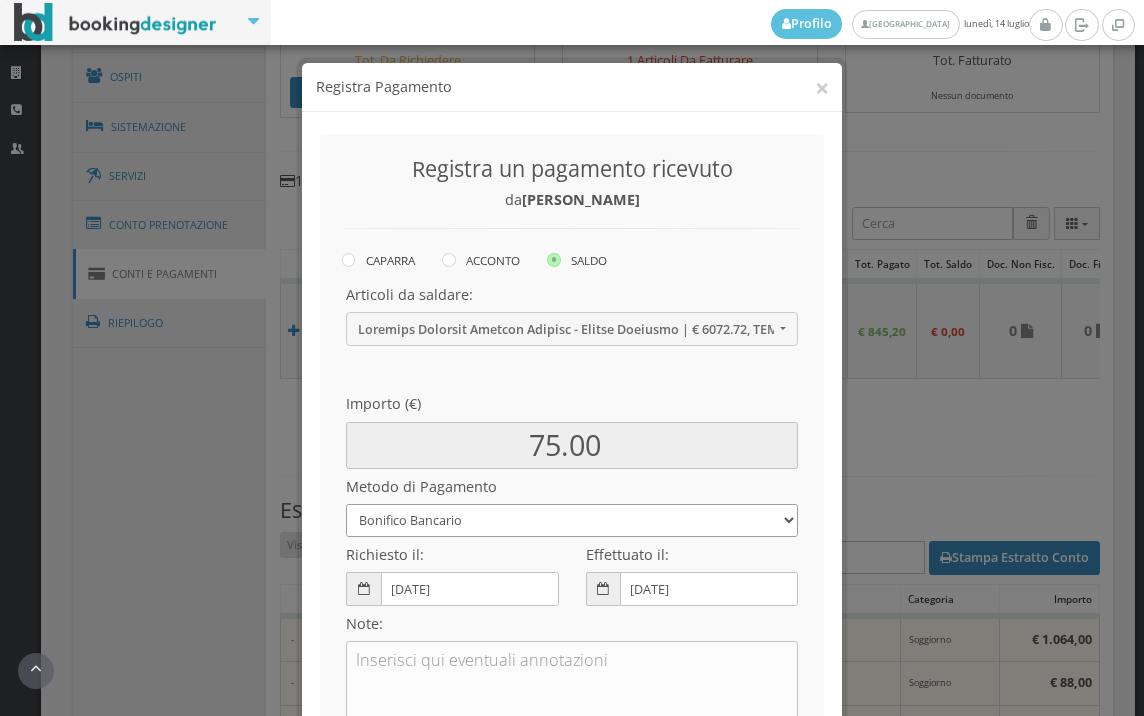 select 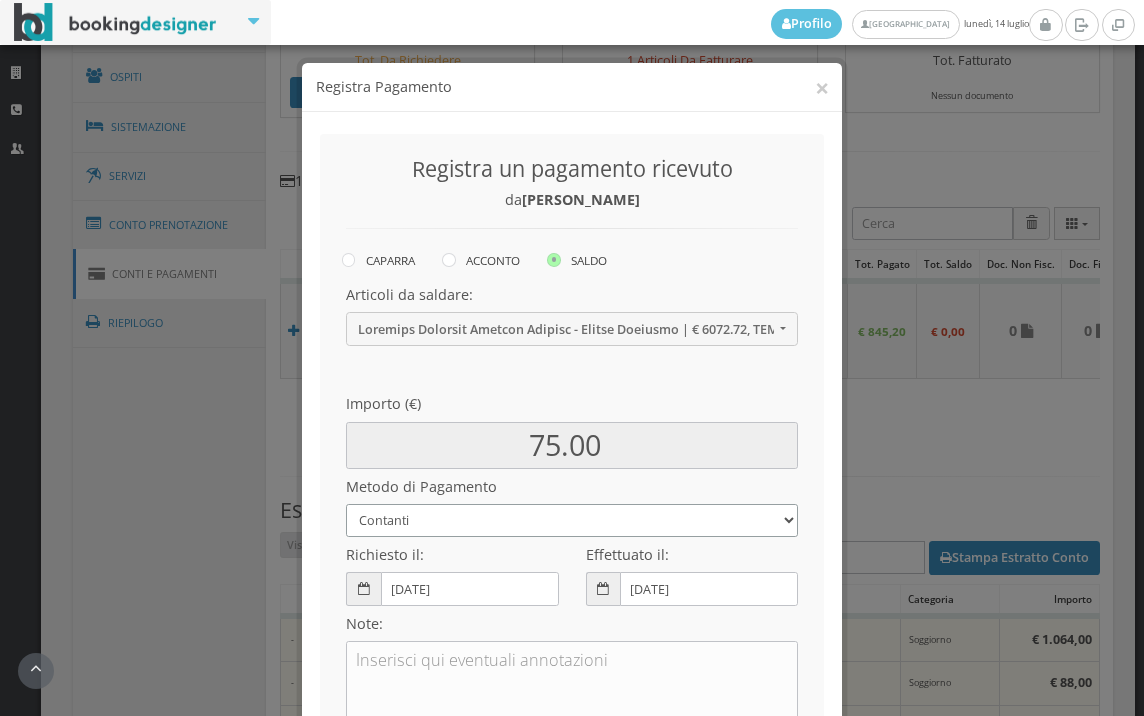 click on "Bonifico Bancario
BONIFICO SUM UP
Contanti
Assegno Bancario
Assegno Circolare
Vaglia Postale
Voucher
Tramite BOOKING.COM
Bonus vacanze (Dl n. 34/2020)
POS (in loco)
Pagamento online con carta di credito (Stripe)
Pagamento online con carta di credito (Stripe) !
Pagamento in 3 rate senza interessi con Scalapay
Pagamento in 4 rate senza interessi con Scalapay
Tramite PROMOTODAY" at bounding box center [572, 520] 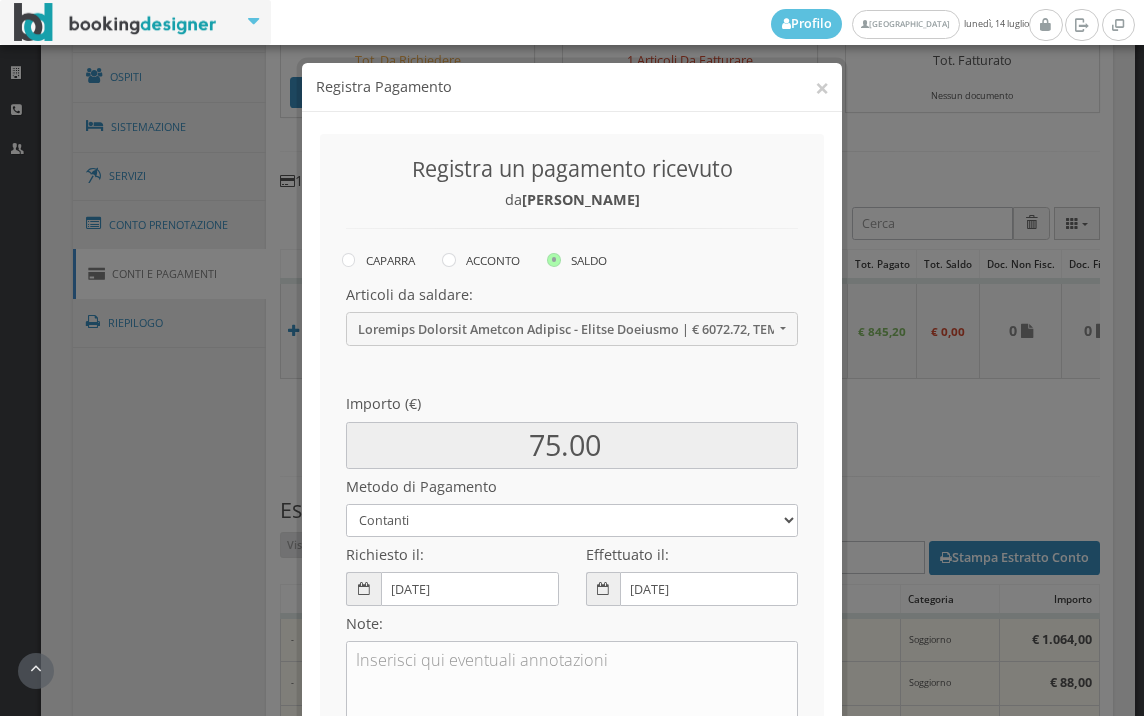 click on "REGISTRA" at bounding box center (572, 793) 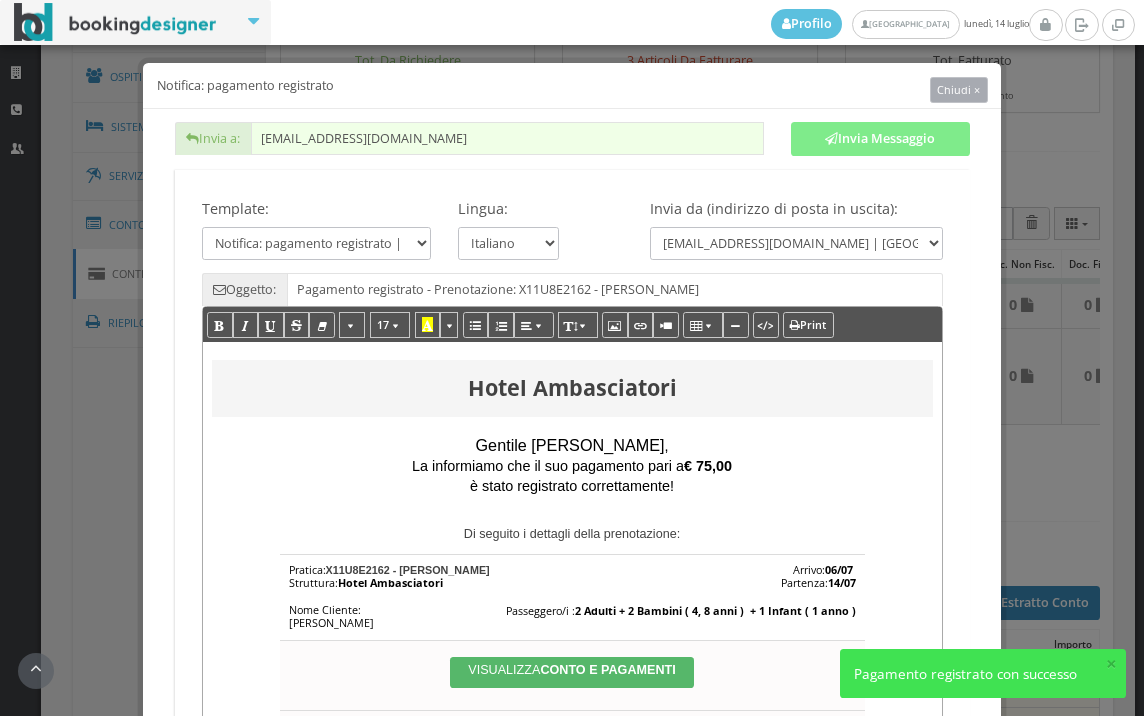 click on "Chiudi ×" at bounding box center (958, 89) 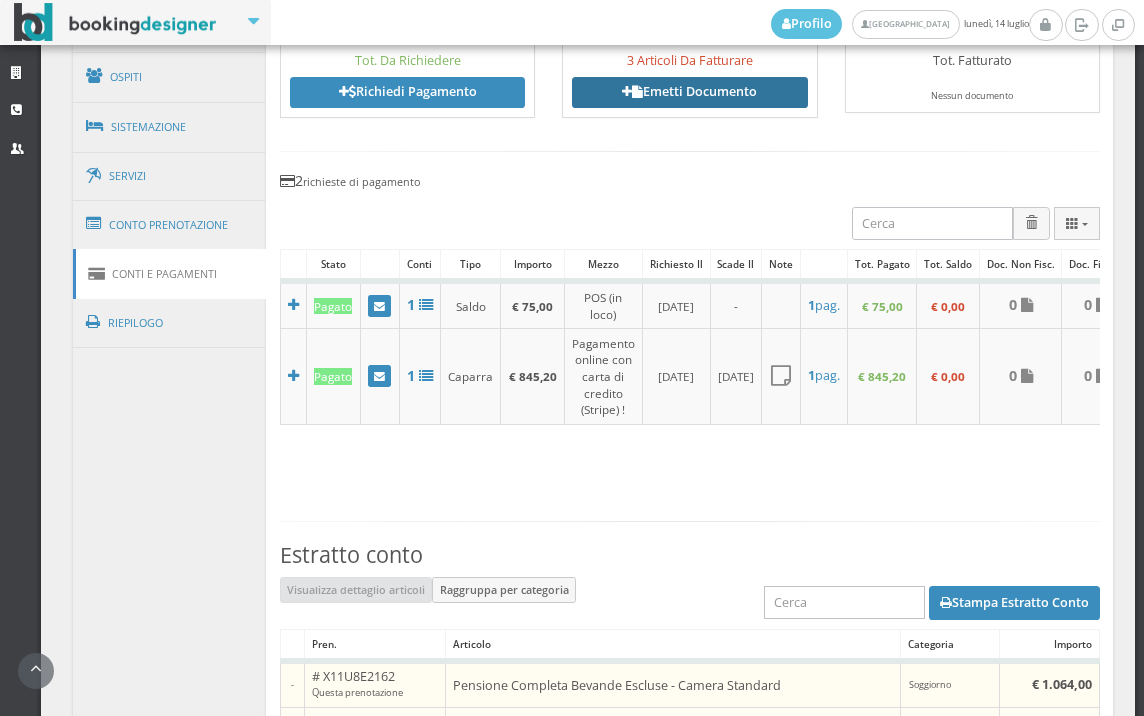 click on "Emetti Documento" at bounding box center [689, 92] 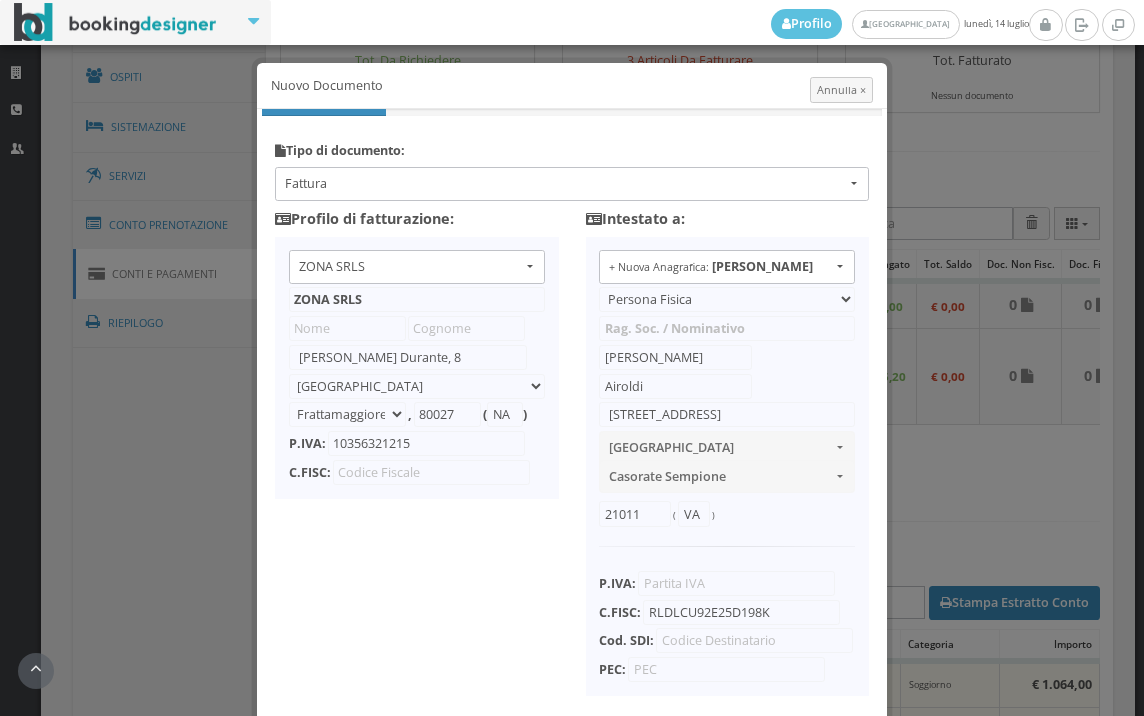 click on "Avanti" at bounding box center (827, 745) 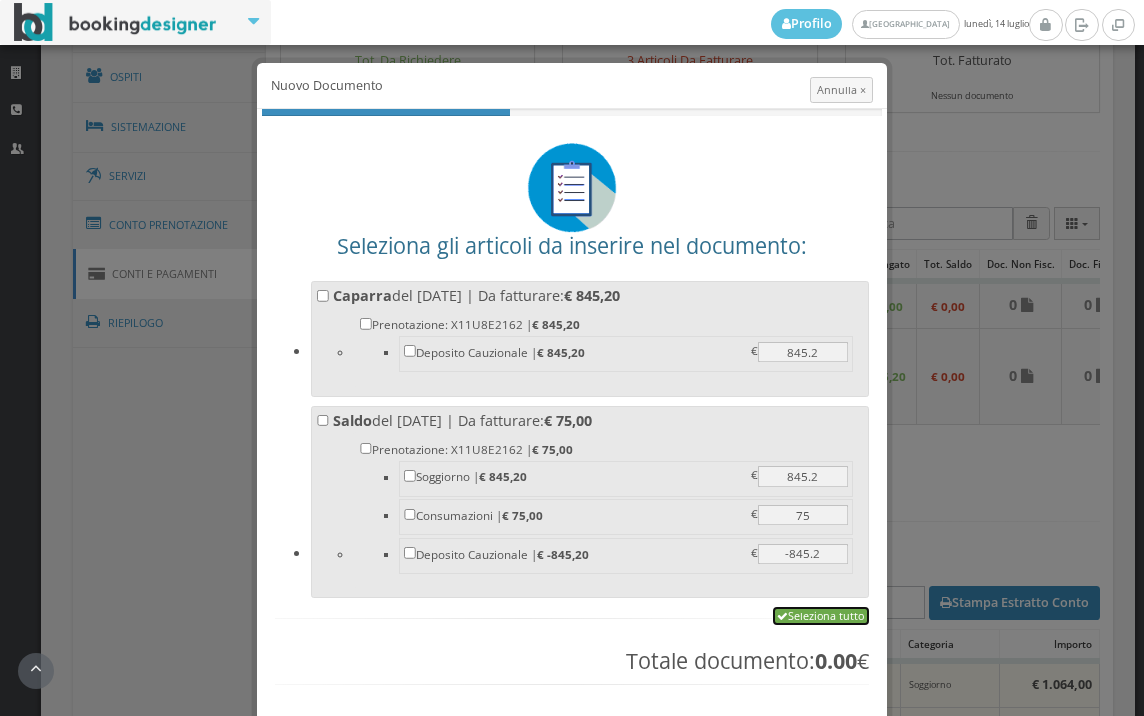 click on "Seleziona tutto" at bounding box center (821, 616) 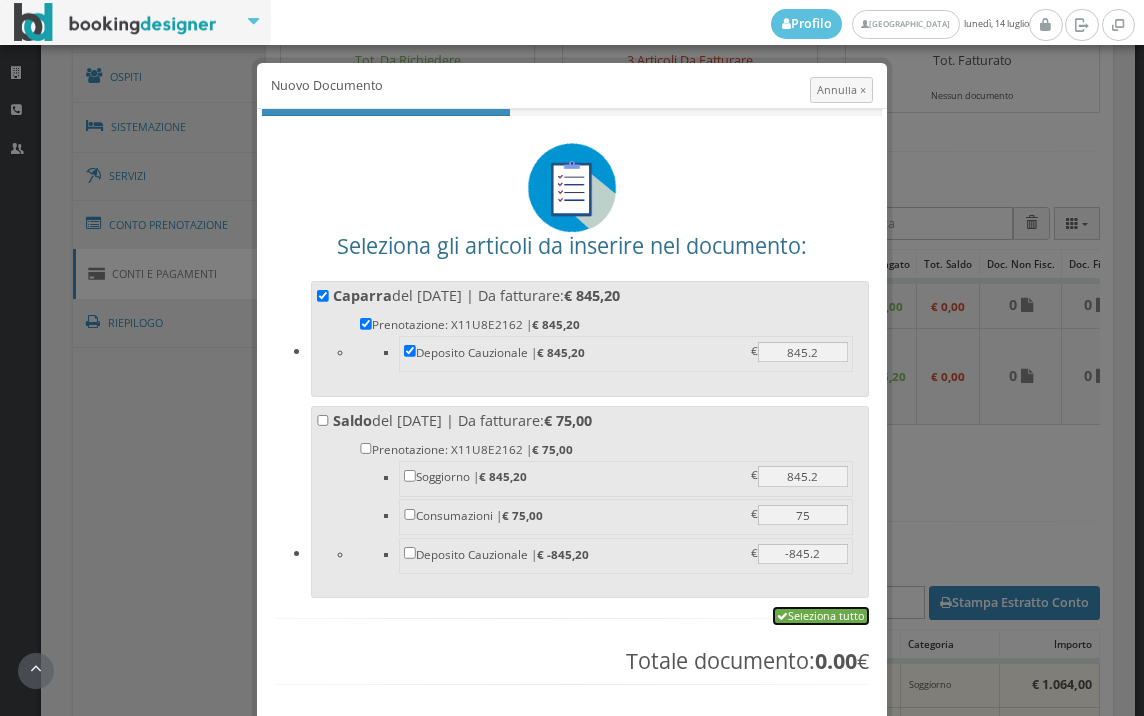 checkbox on "true" 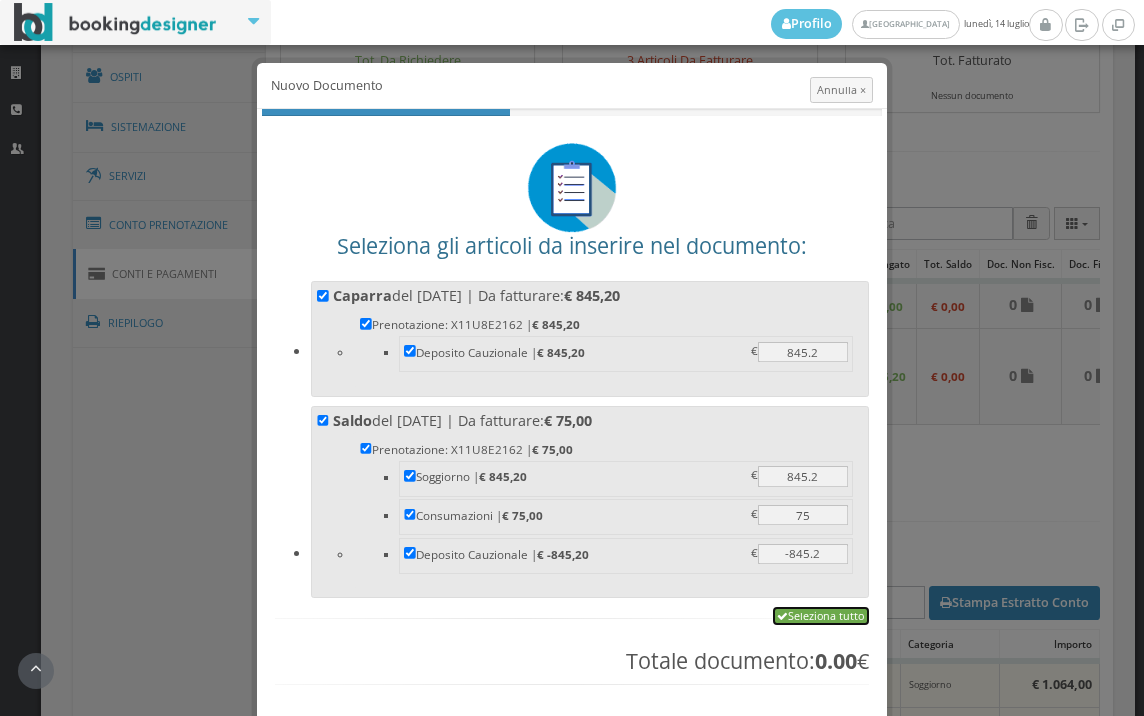 checkbox on "true" 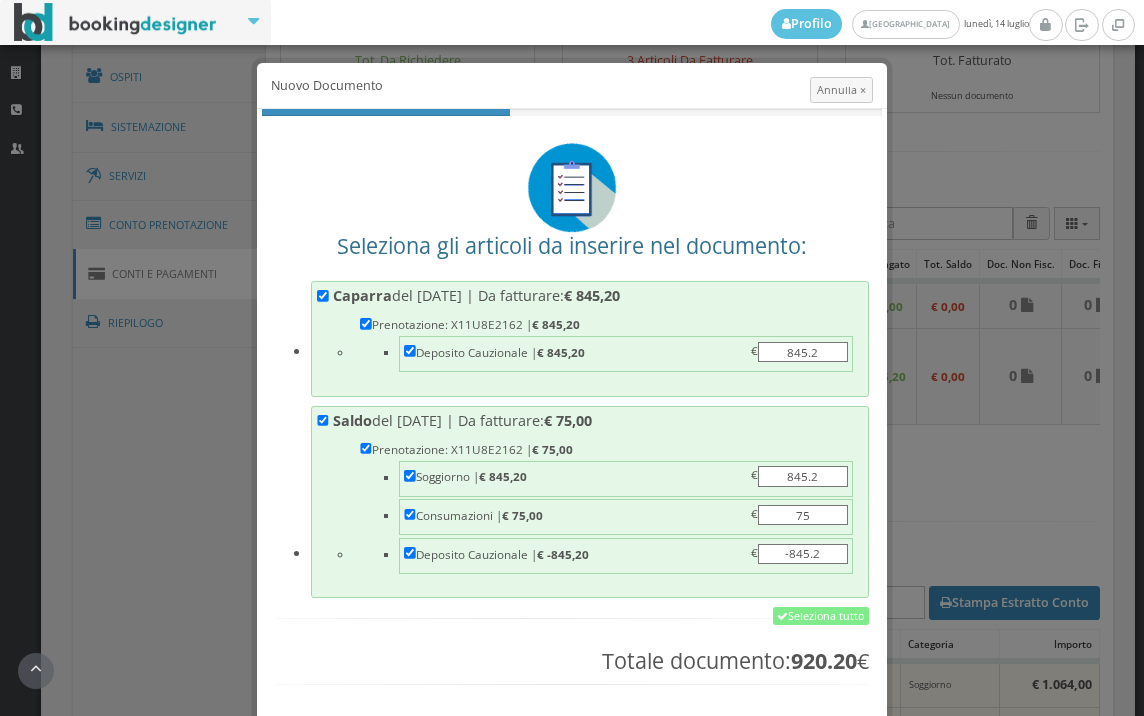 click on "Avanti" at bounding box center (827, 758) 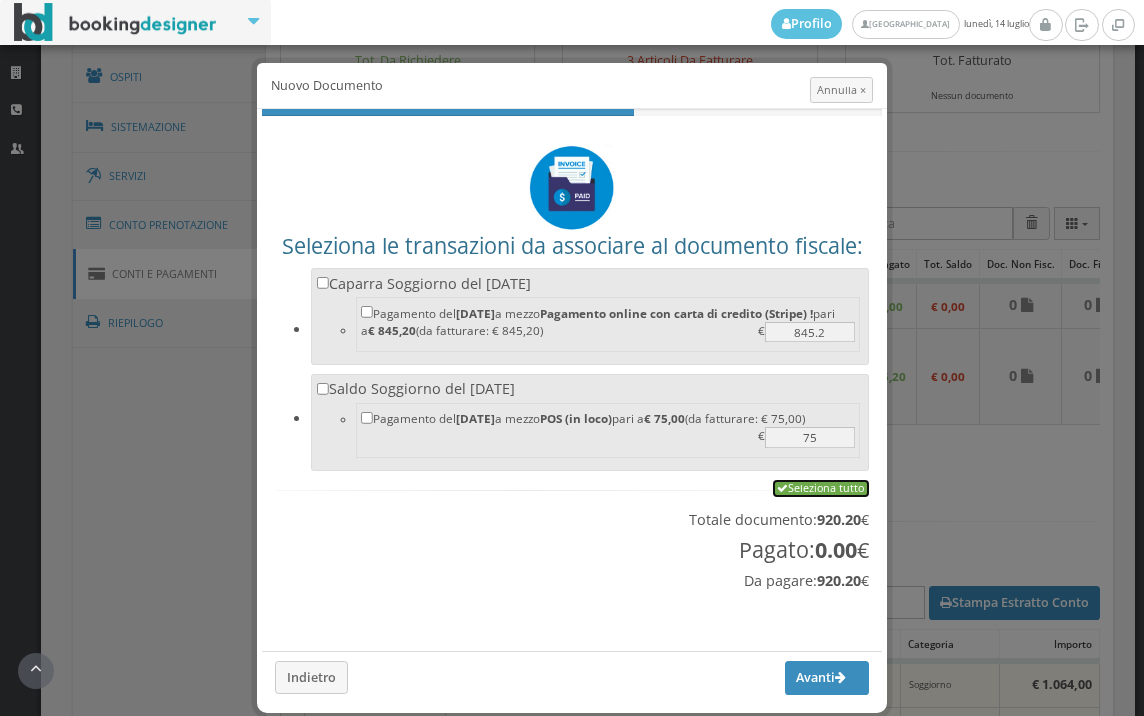 click on "Seleziona tutto" at bounding box center (821, 489) 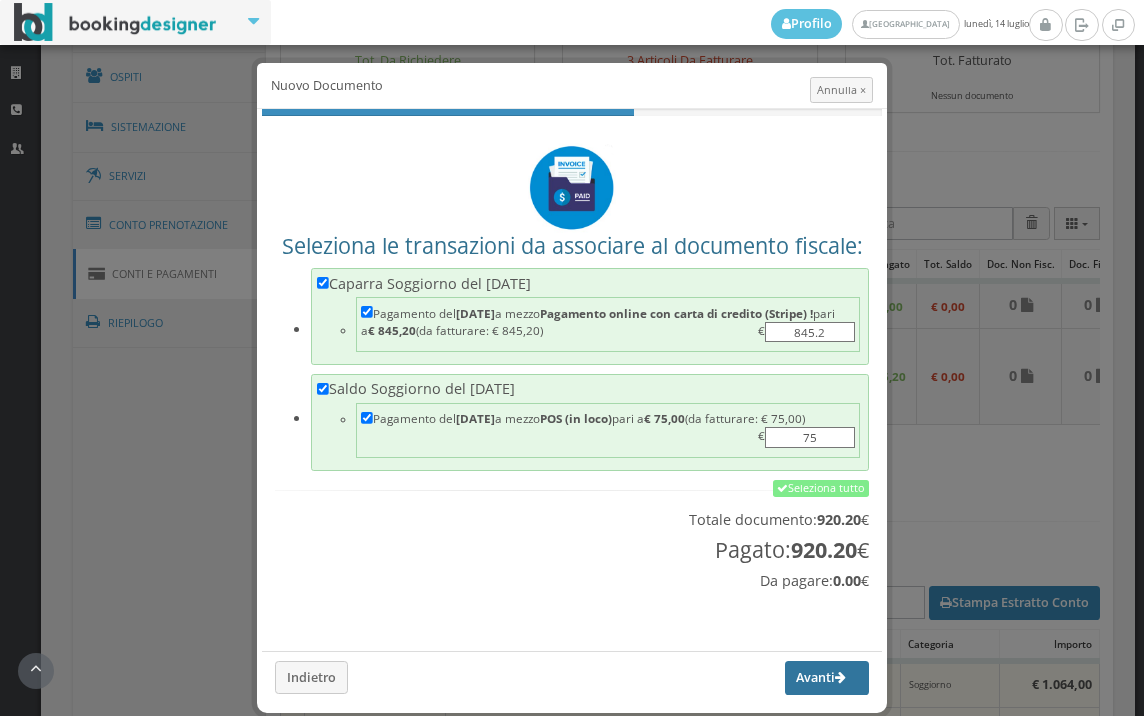click on "Avanti" at bounding box center [827, 678] 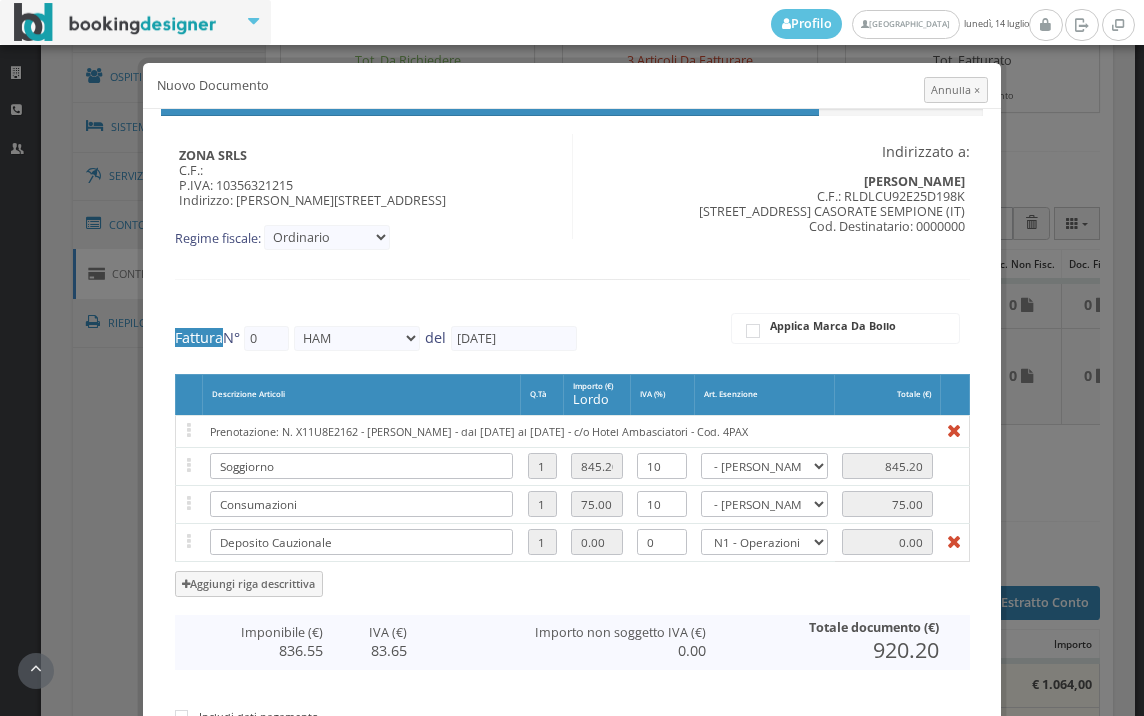 type on "292" 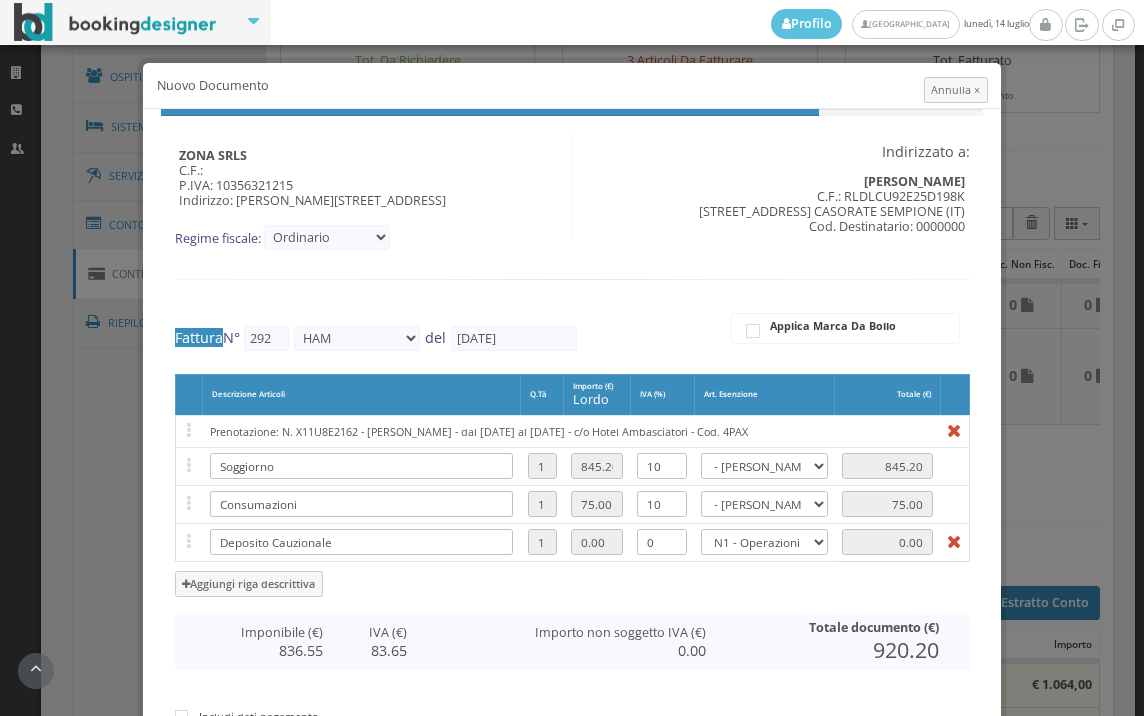 click on "Genera Documento" at bounding box center [894, 975] 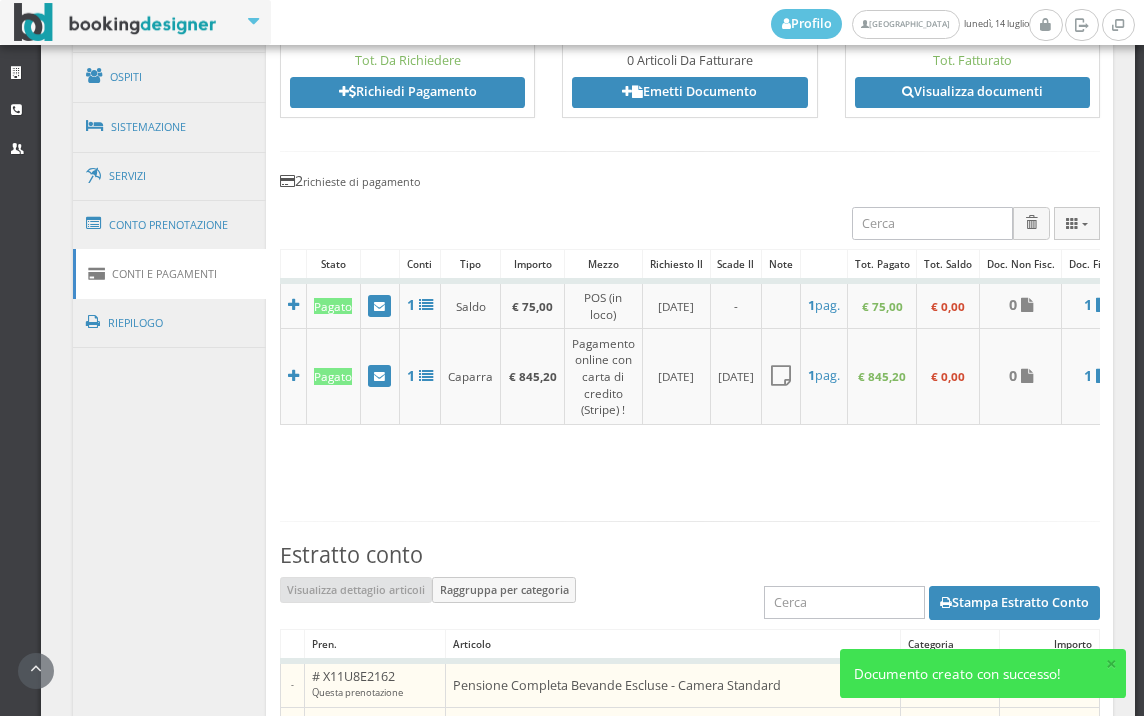 click on "920,20 EUR
Tot. Fatturato
Visualizza documenti" at bounding box center [972, 67] 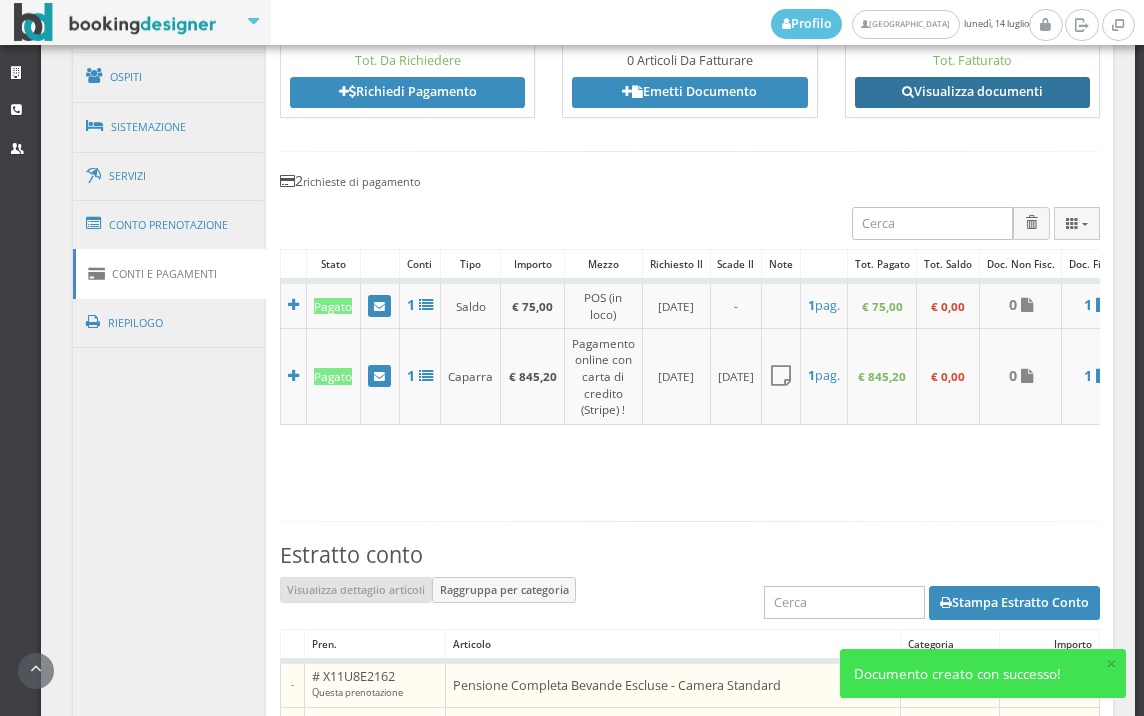 click on "Visualizza documenti" at bounding box center [972, 92] 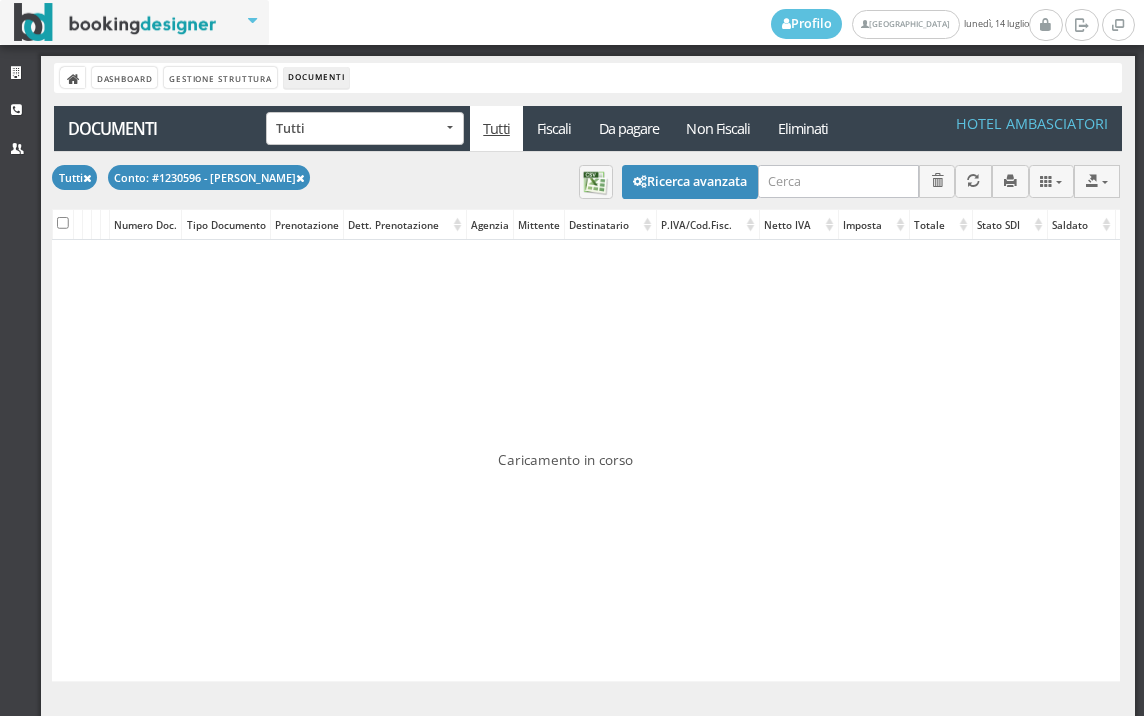 scroll, scrollTop: 0, scrollLeft: 0, axis: both 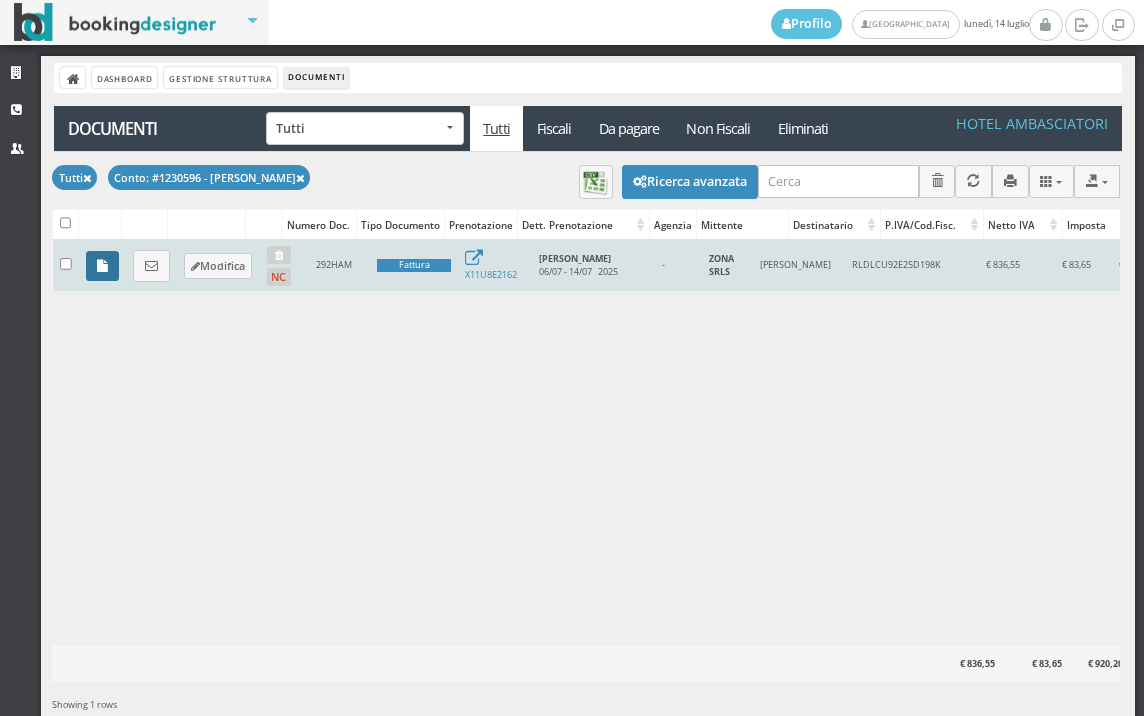 click at bounding box center [102, 266] 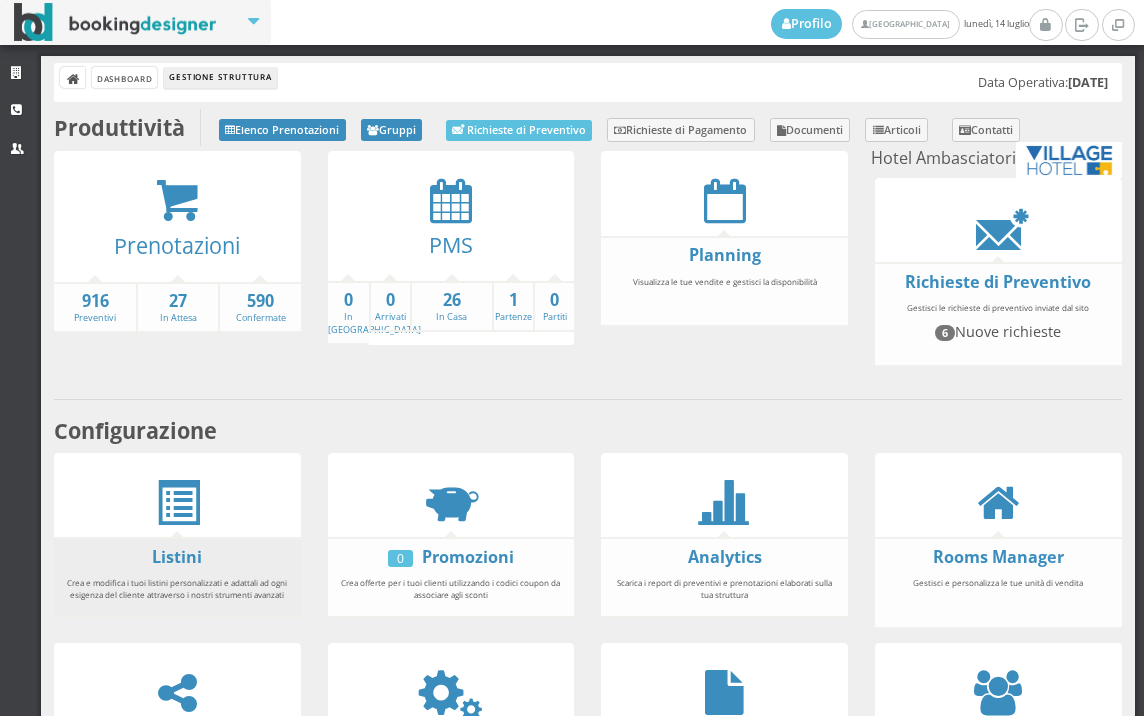 scroll, scrollTop: 0, scrollLeft: 0, axis: both 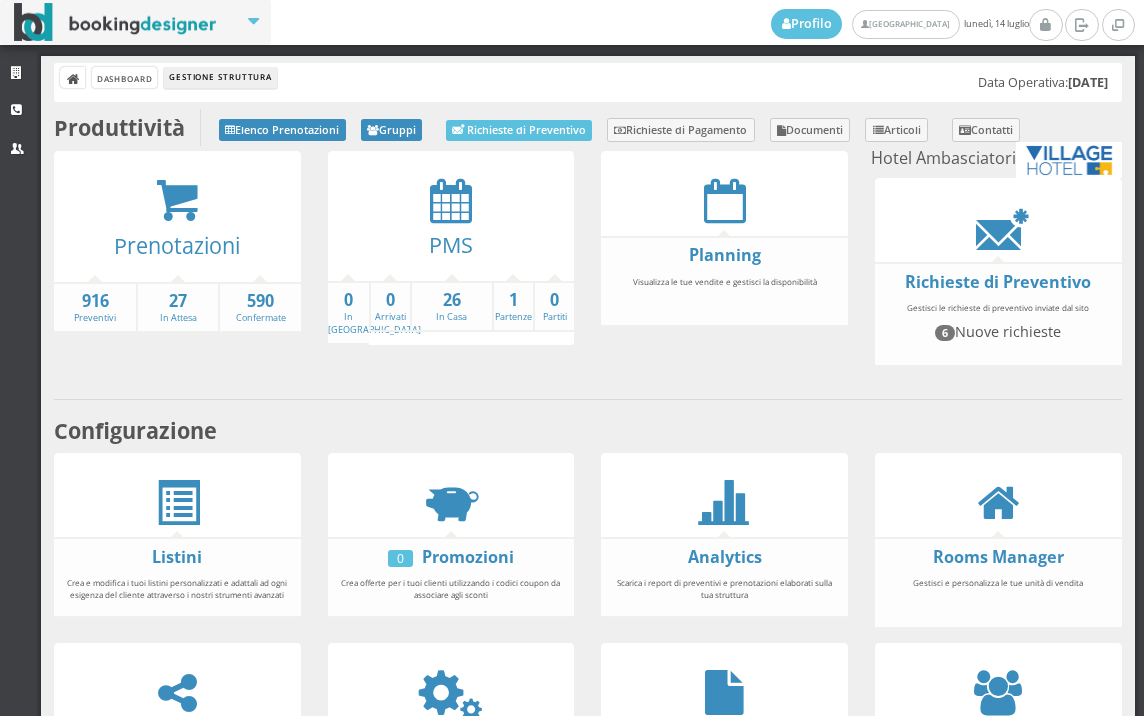 click on "Configurazione" at bounding box center (588, 431) 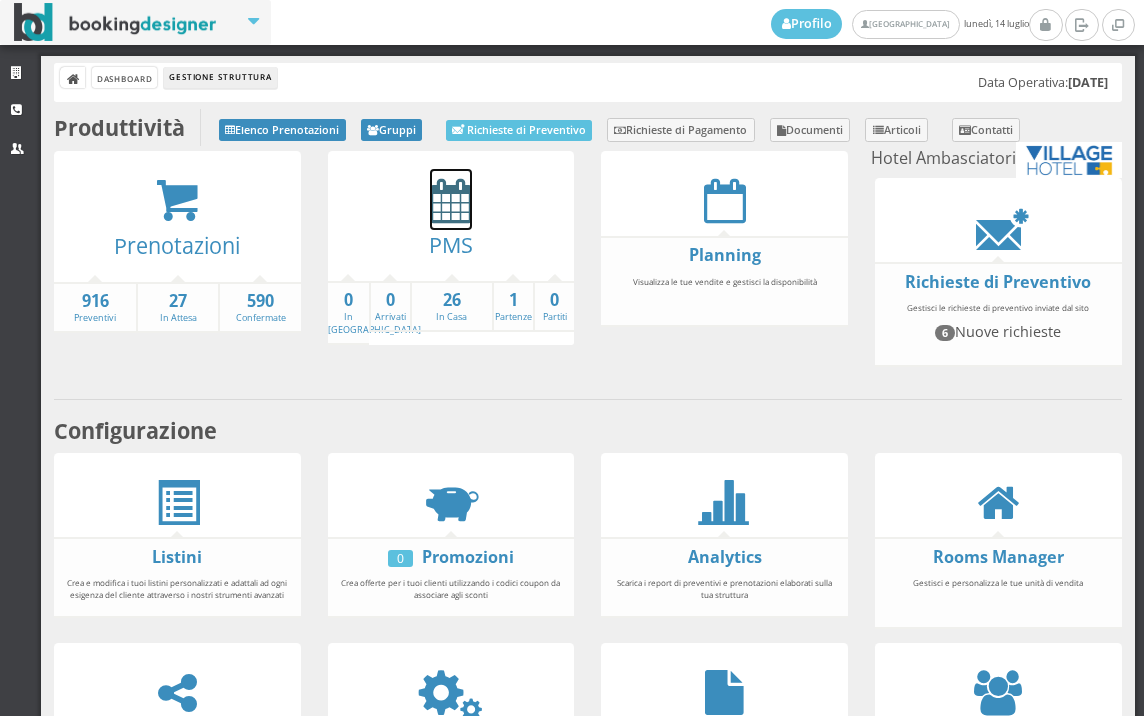 click at bounding box center [451, 200] 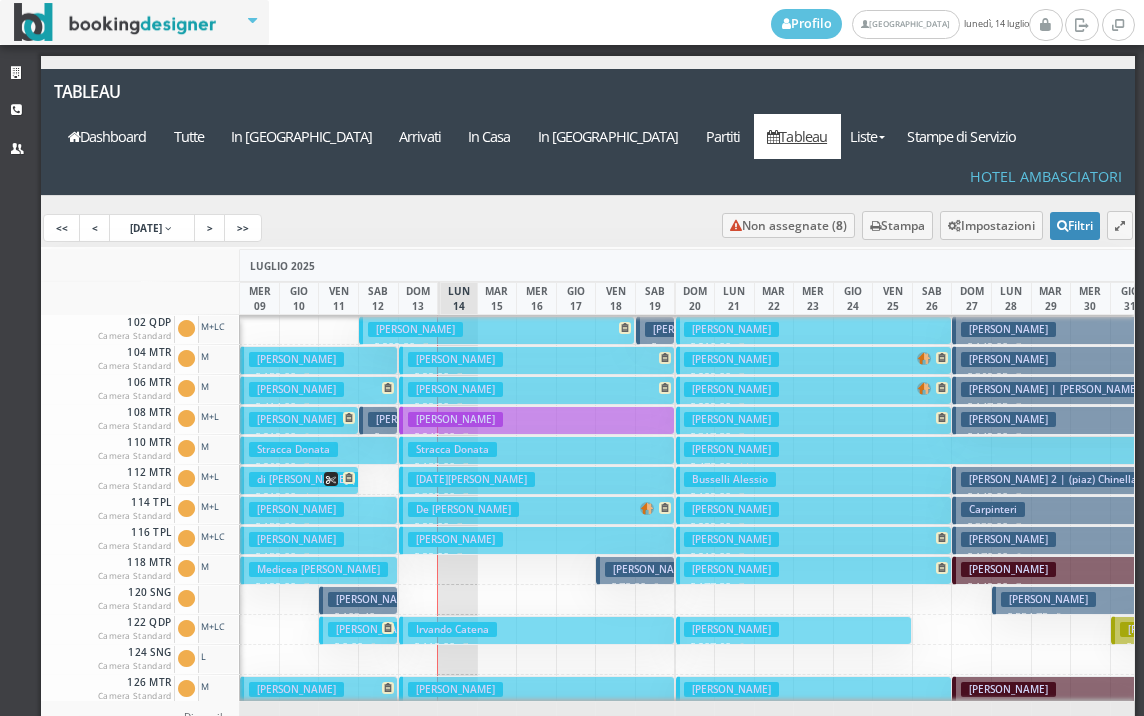 scroll, scrollTop: 0, scrollLeft: 0, axis: both 